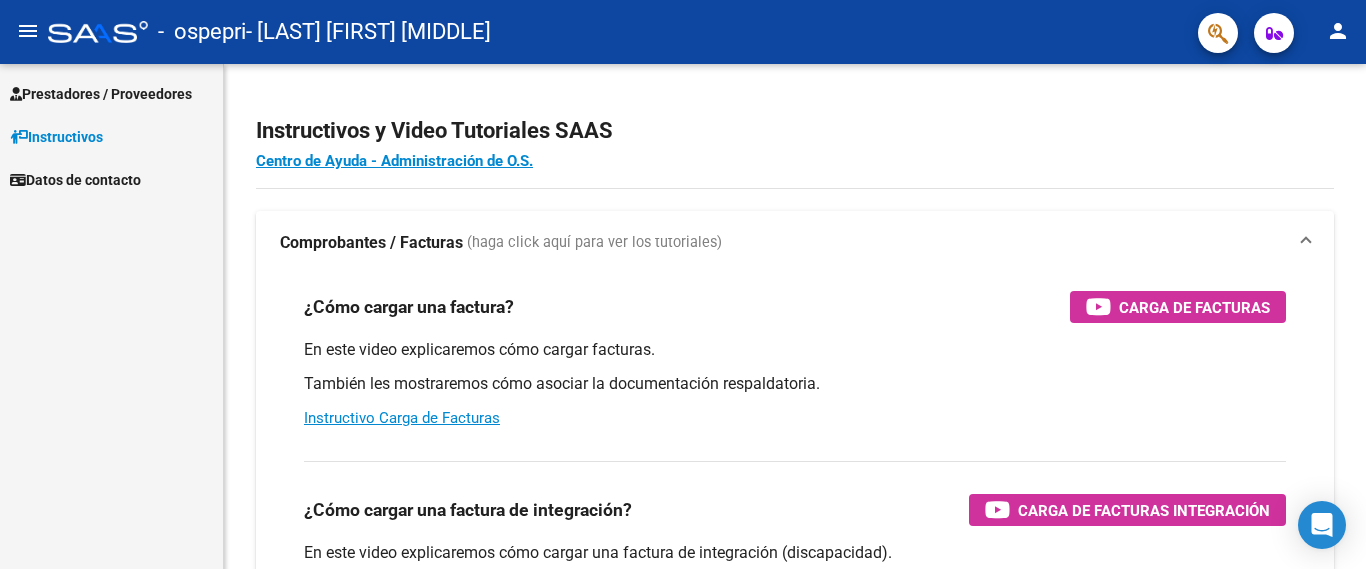 scroll, scrollTop: 0, scrollLeft: 0, axis: both 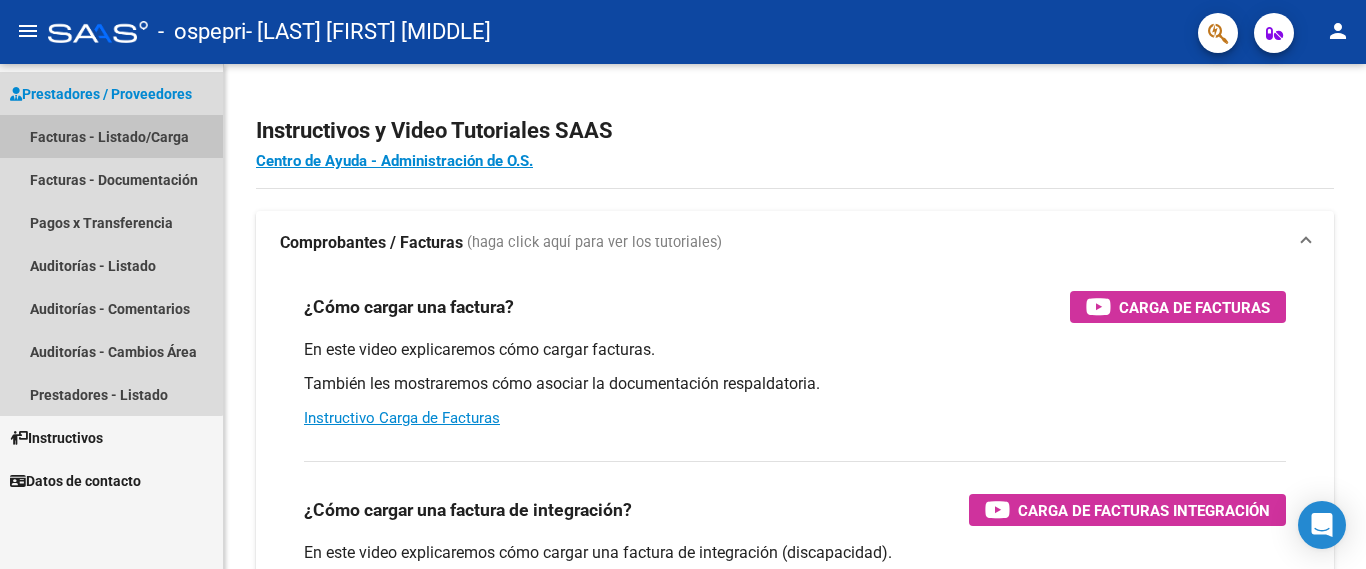 click on "Facturas - Listado/Carga" at bounding box center (111, 136) 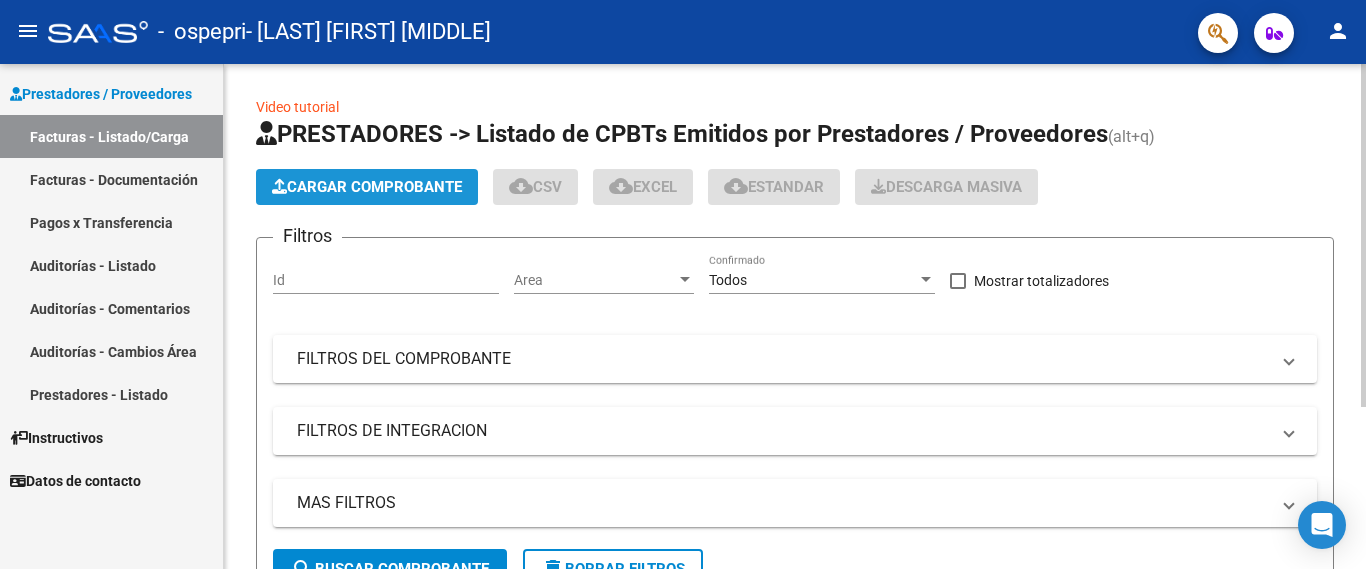 click on "Cargar Comprobante" 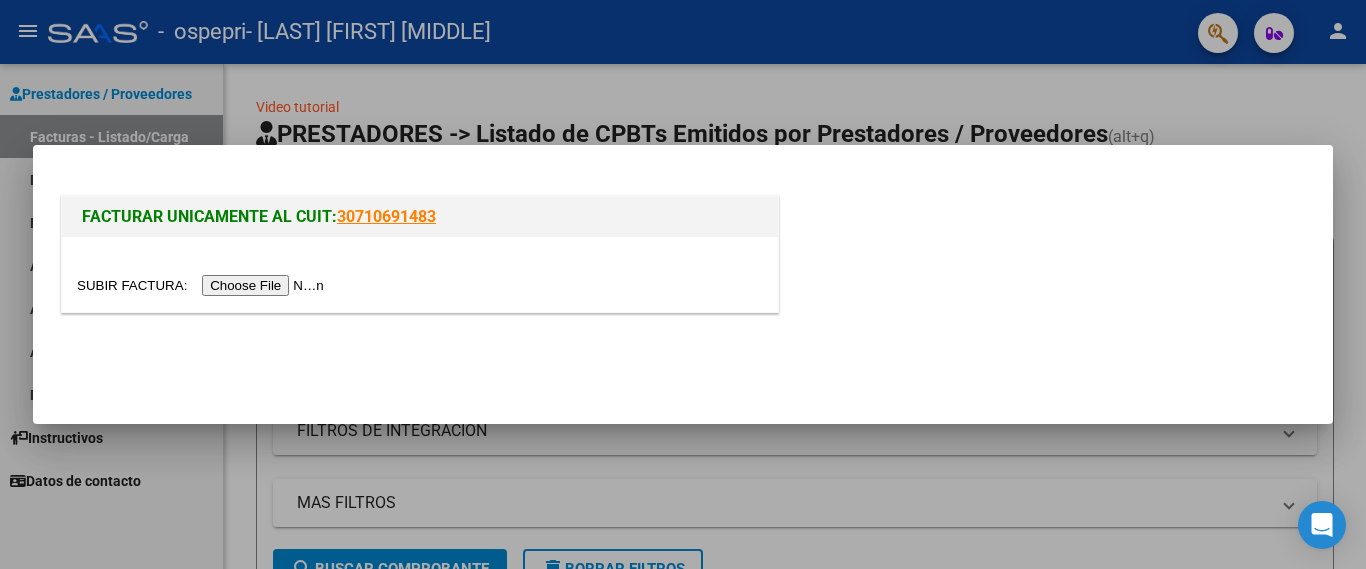 click at bounding box center (203, 285) 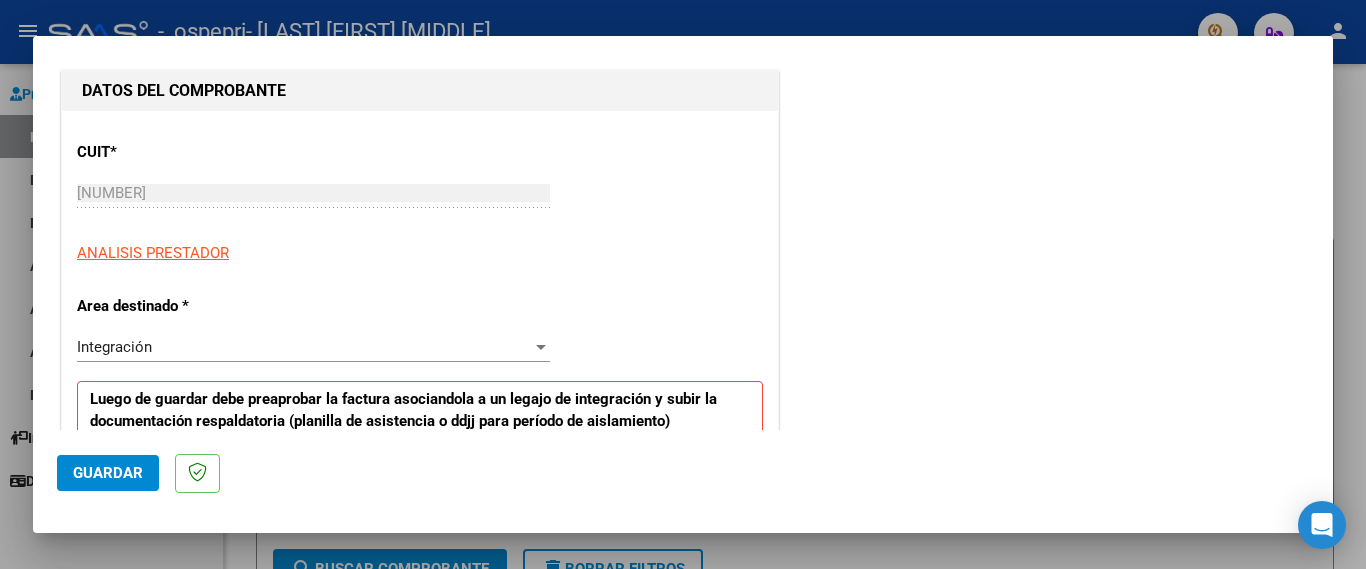 scroll, scrollTop: 400, scrollLeft: 0, axis: vertical 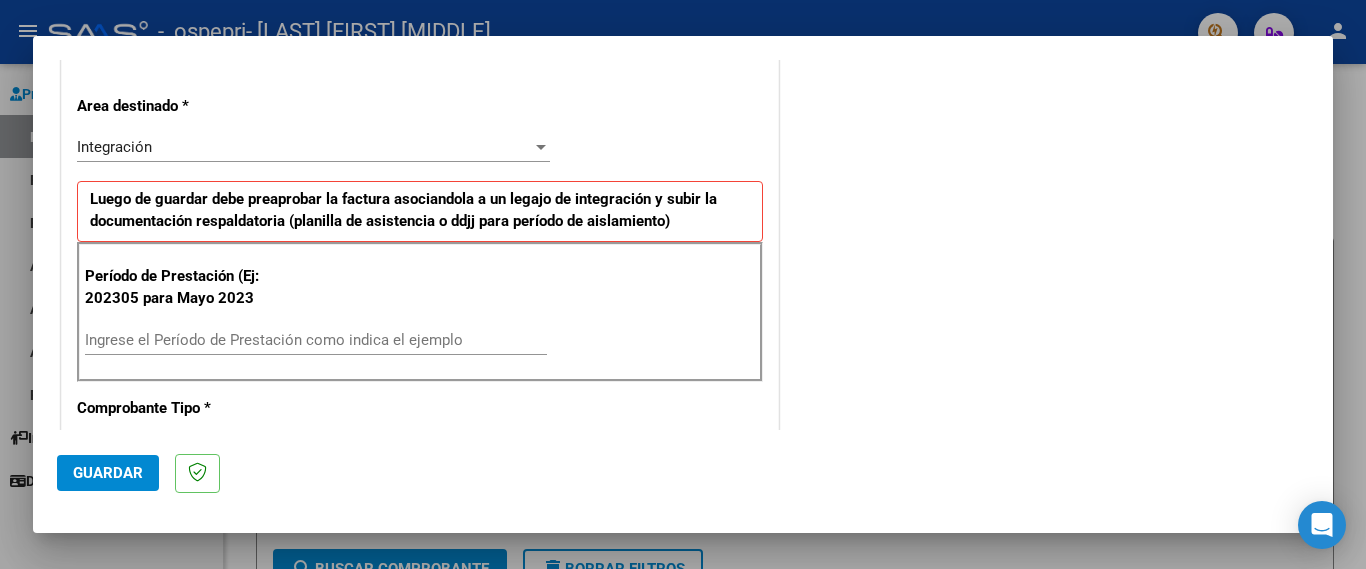 click on "Ingrese el Período de Prestación como indica el ejemplo" at bounding box center (316, 340) 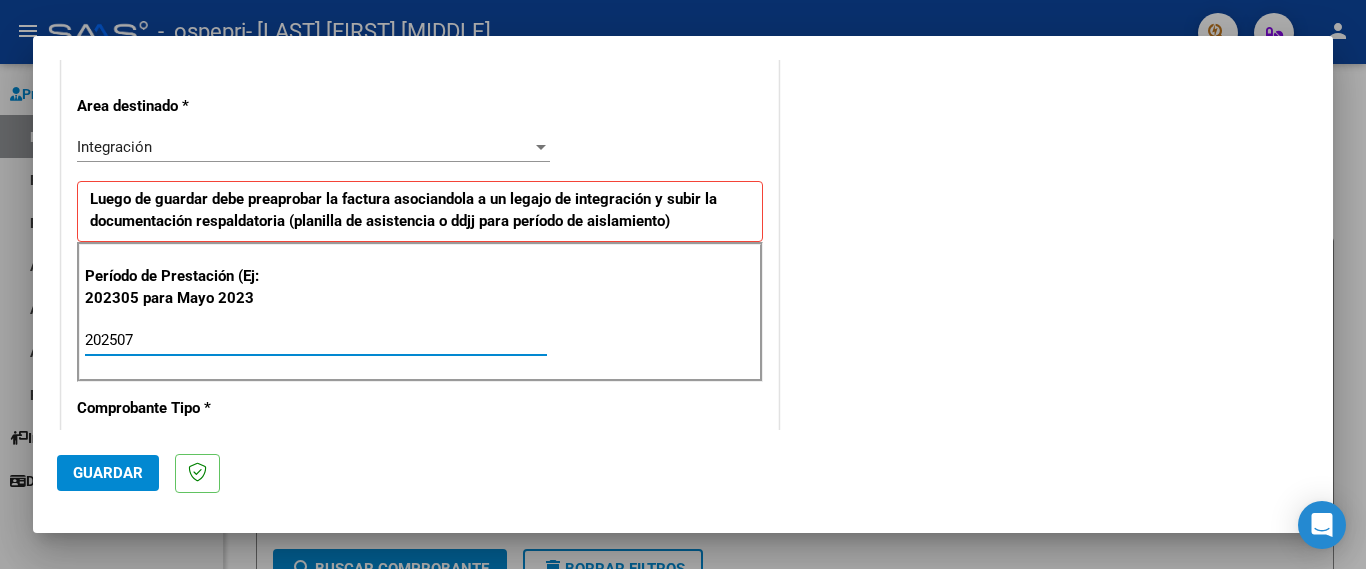 type on "202507" 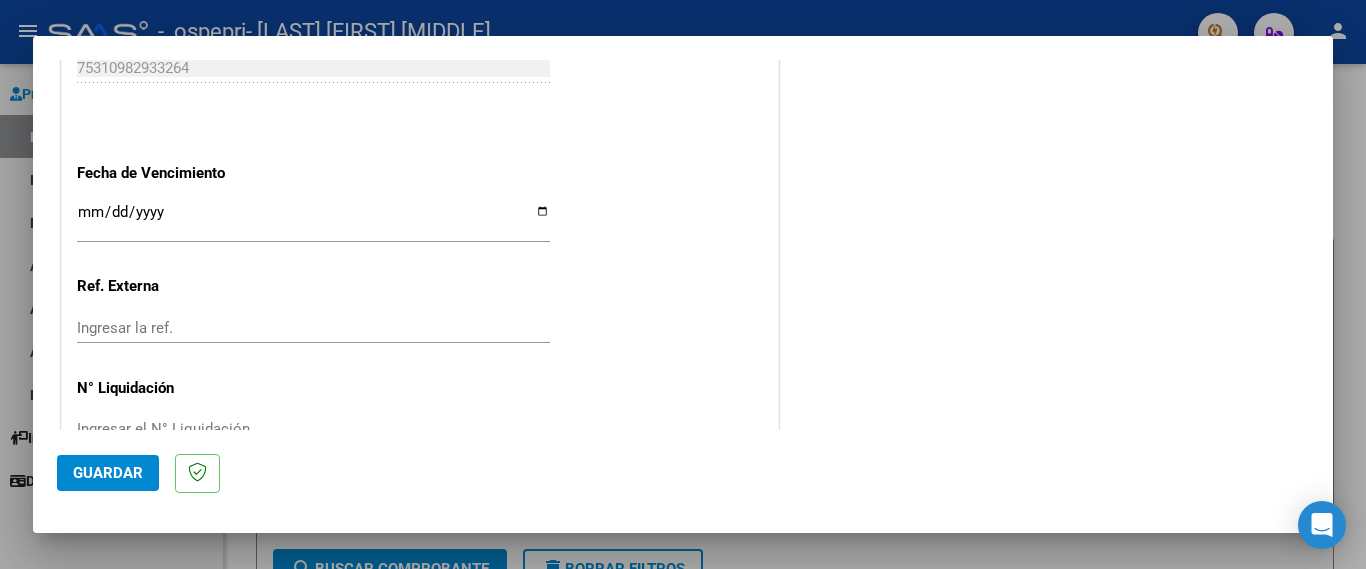 scroll, scrollTop: 1328, scrollLeft: 0, axis: vertical 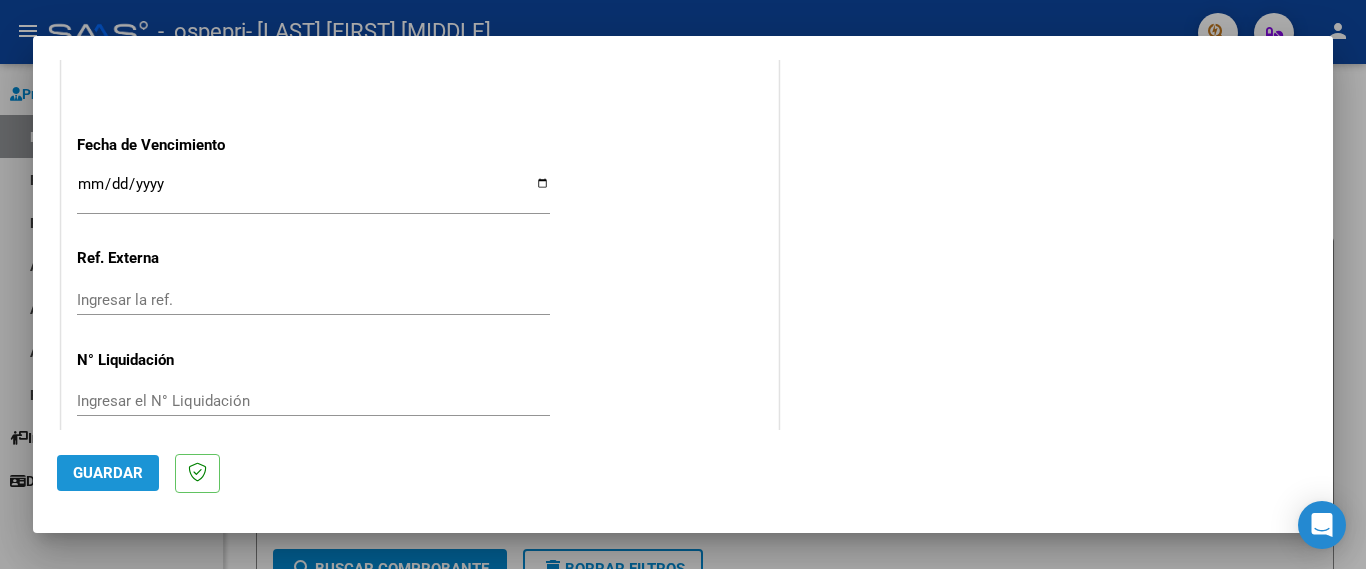 click on "Guardar" 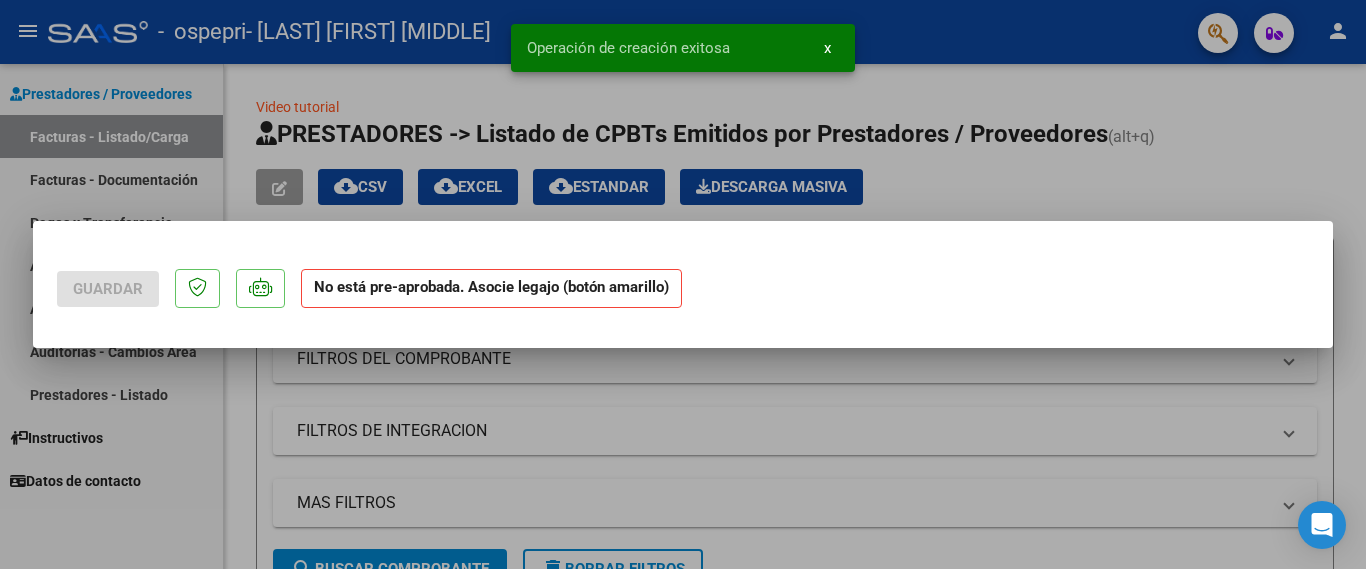 scroll, scrollTop: 0, scrollLeft: 0, axis: both 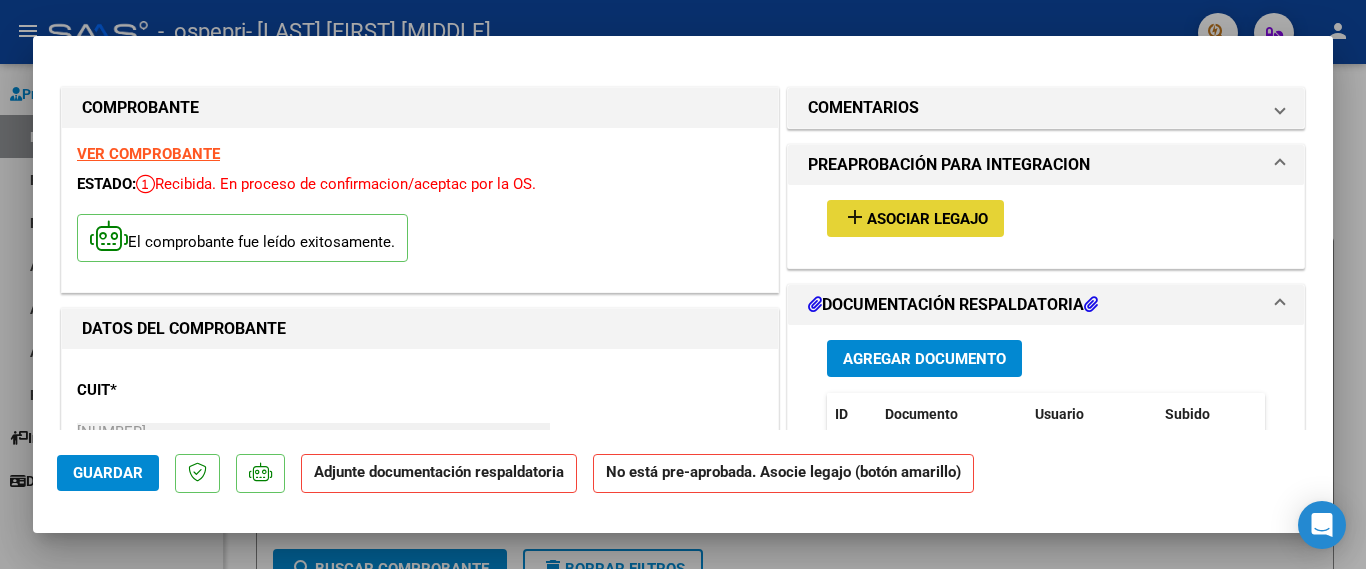 click on "Asociar Legajo" at bounding box center [927, 219] 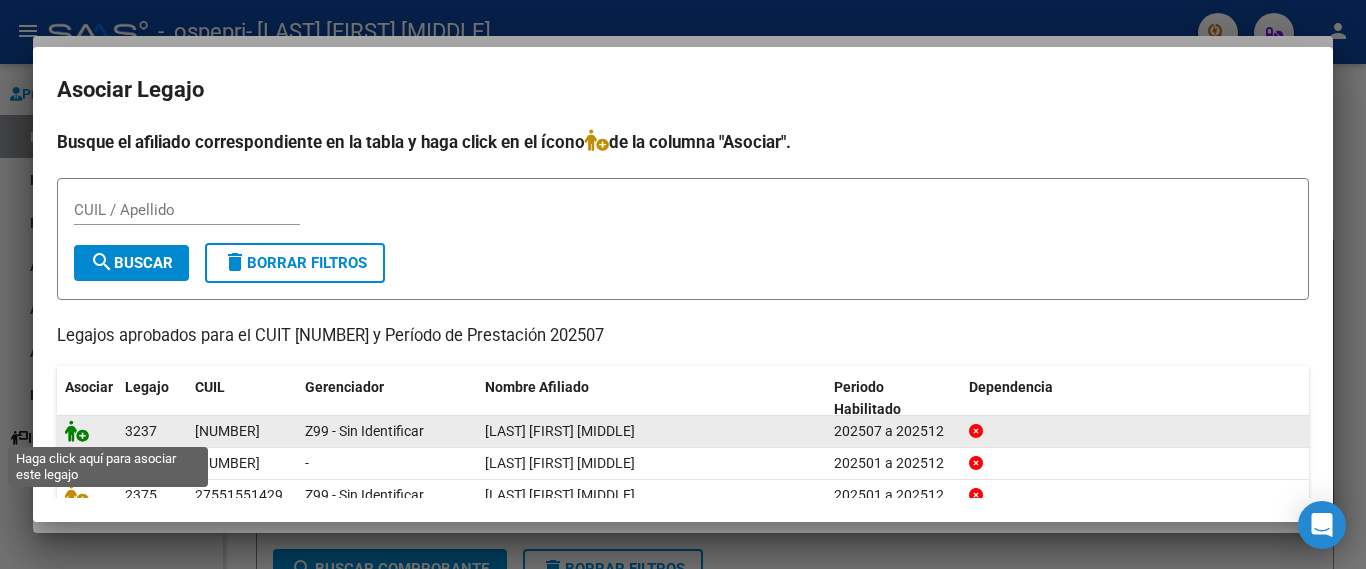 click 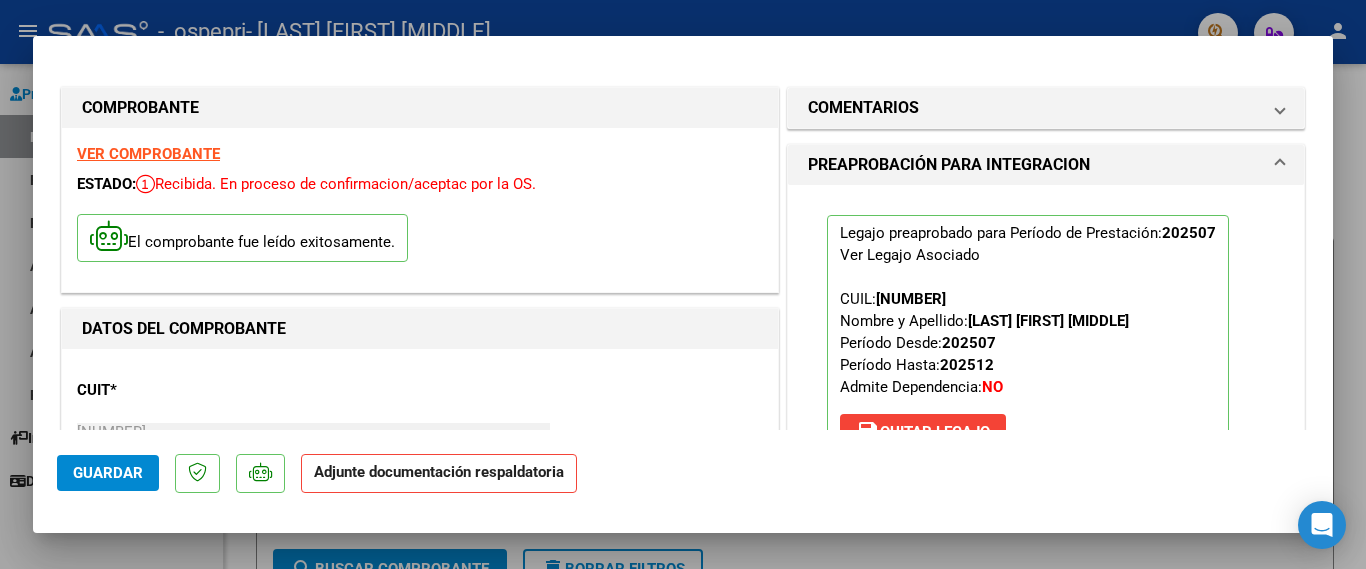 scroll, scrollTop: 300, scrollLeft: 0, axis: vertical 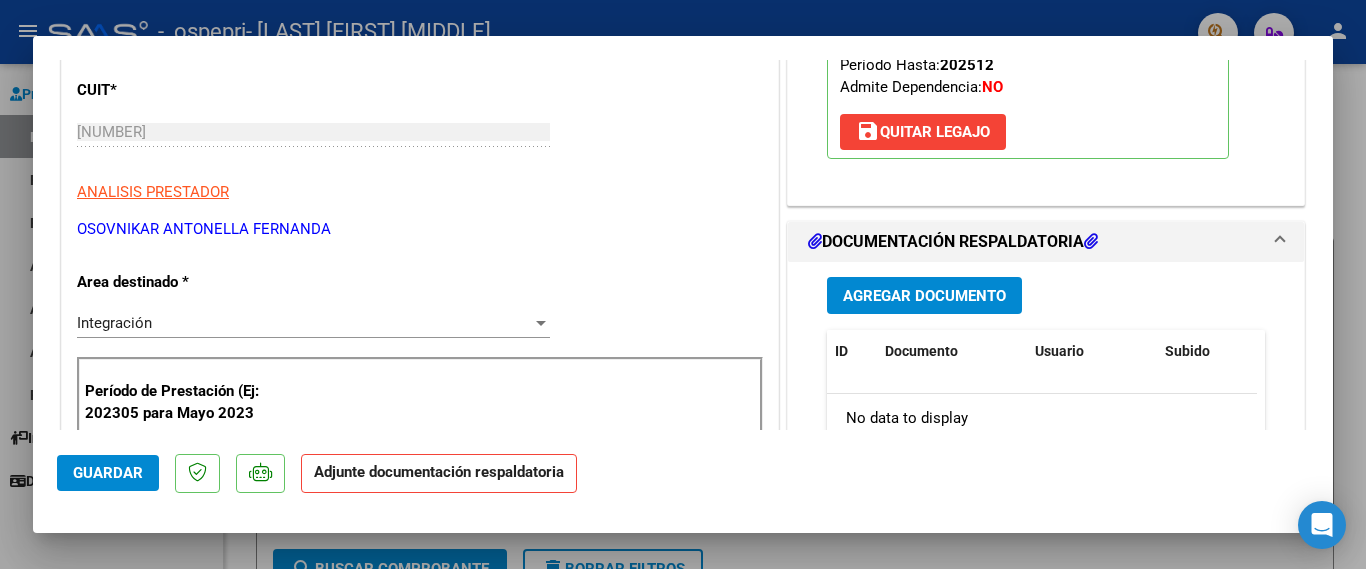 click on "Agregar Documento" at bounding box center [924, 296] 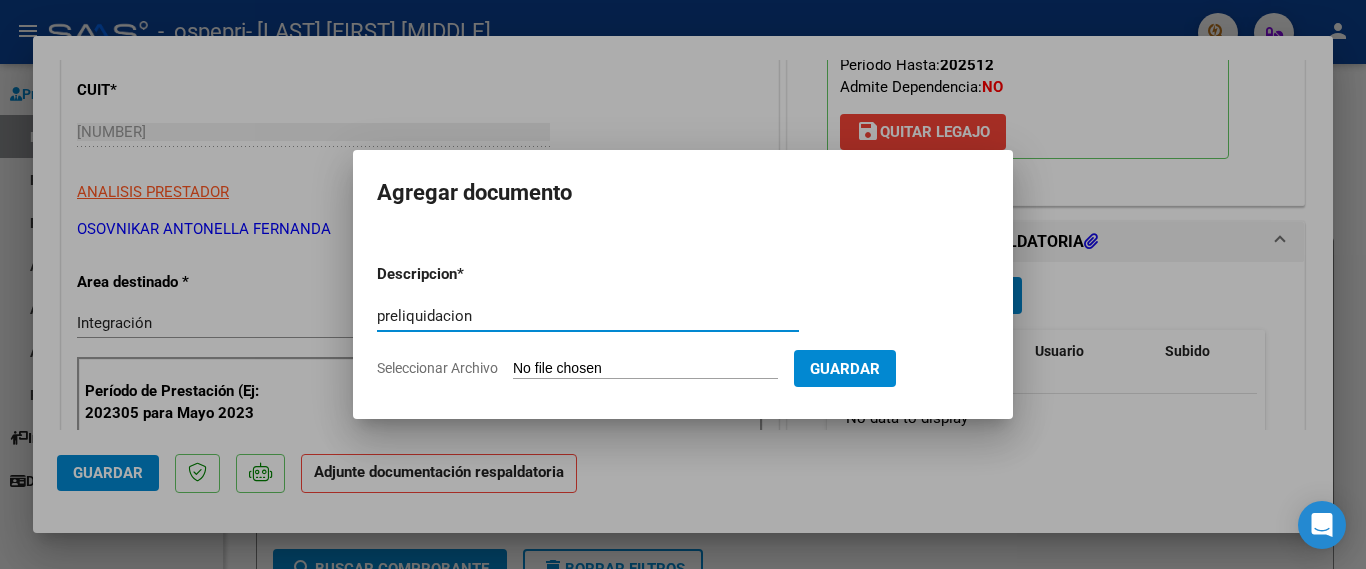 type on "preliquidacion" 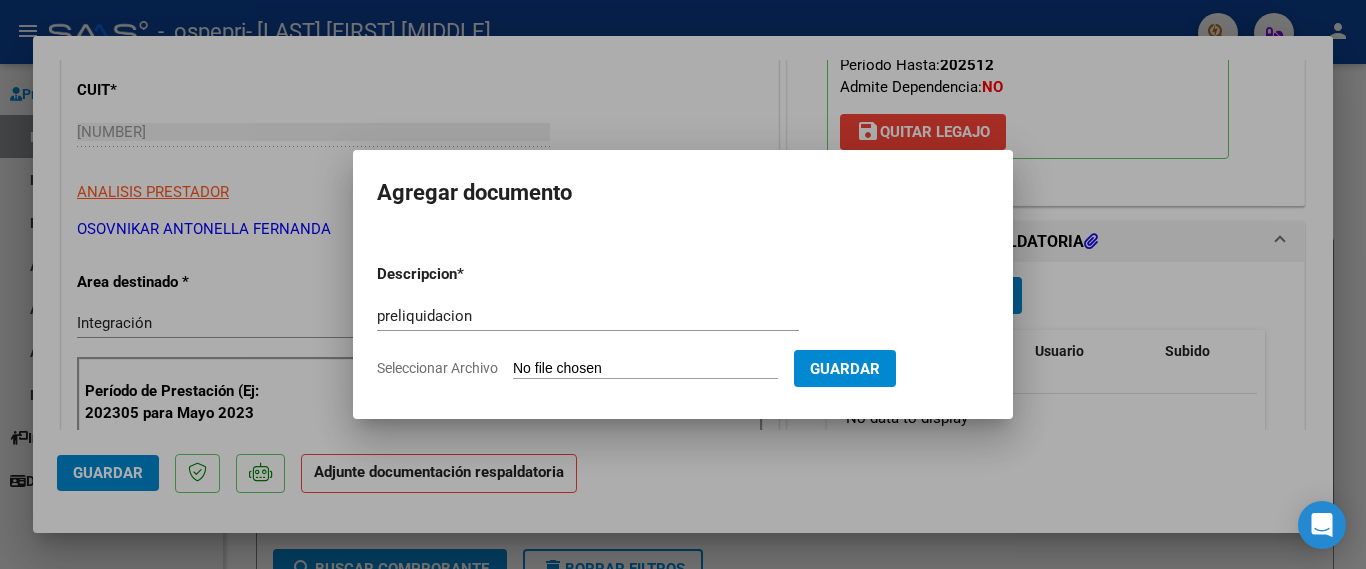 type on "C:\fakepath\[NAME].pdf" 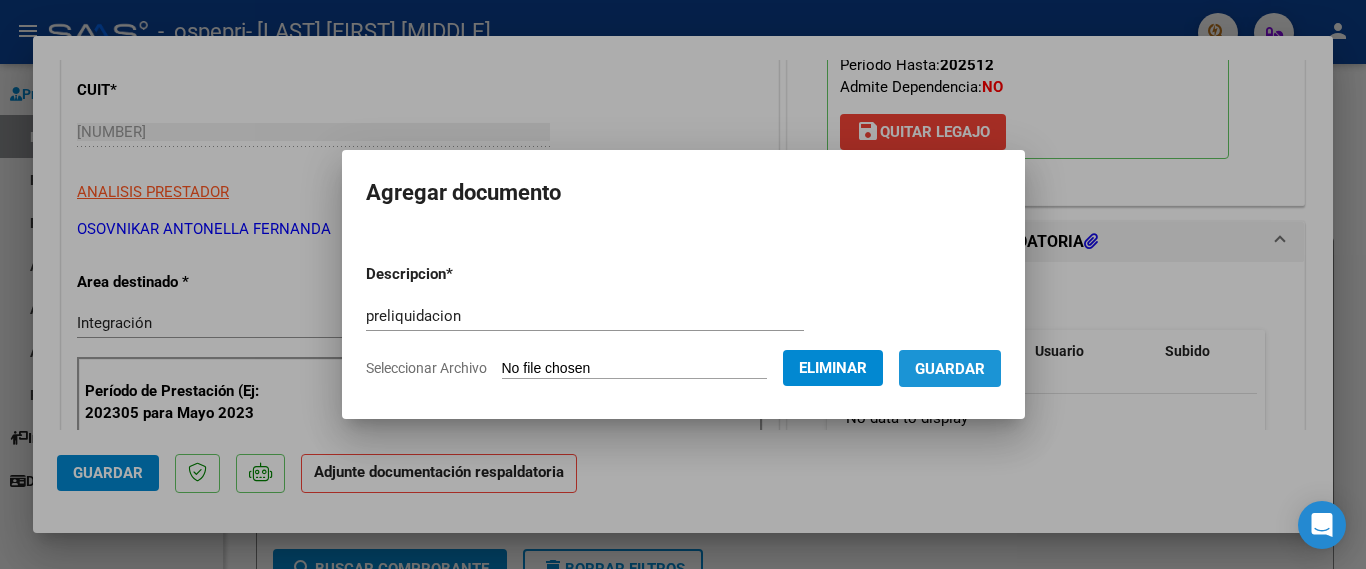click on "Guardar" at bounding box center [950, 369] 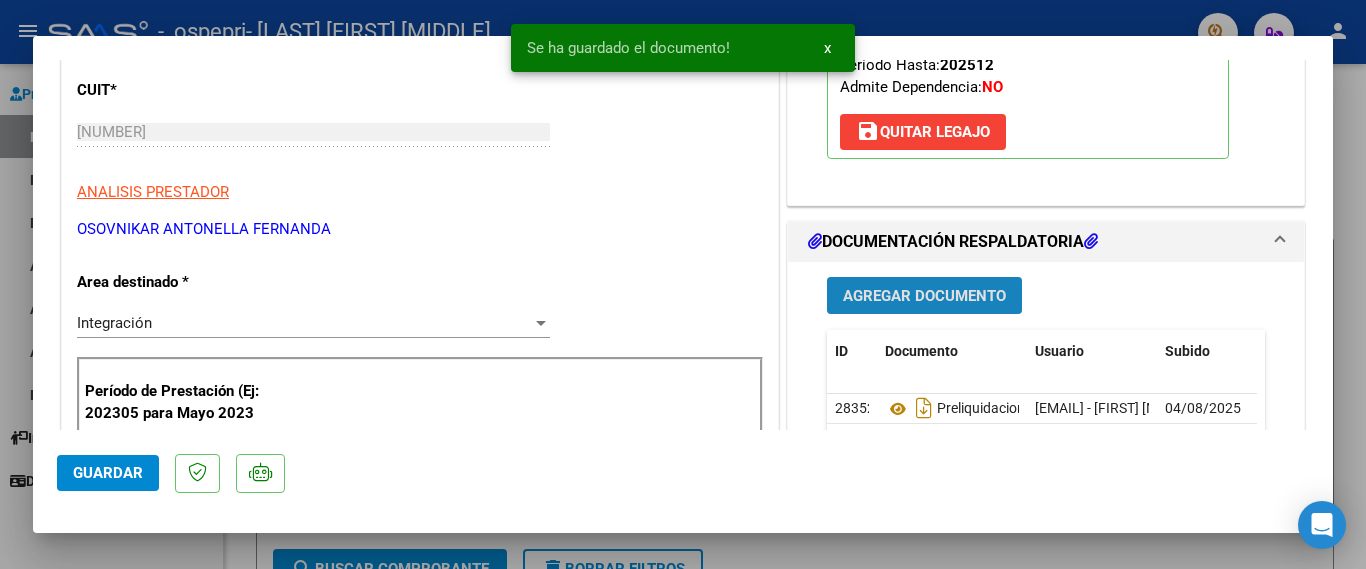 click on "Agregar Documento" at bounding box center (924, 296) 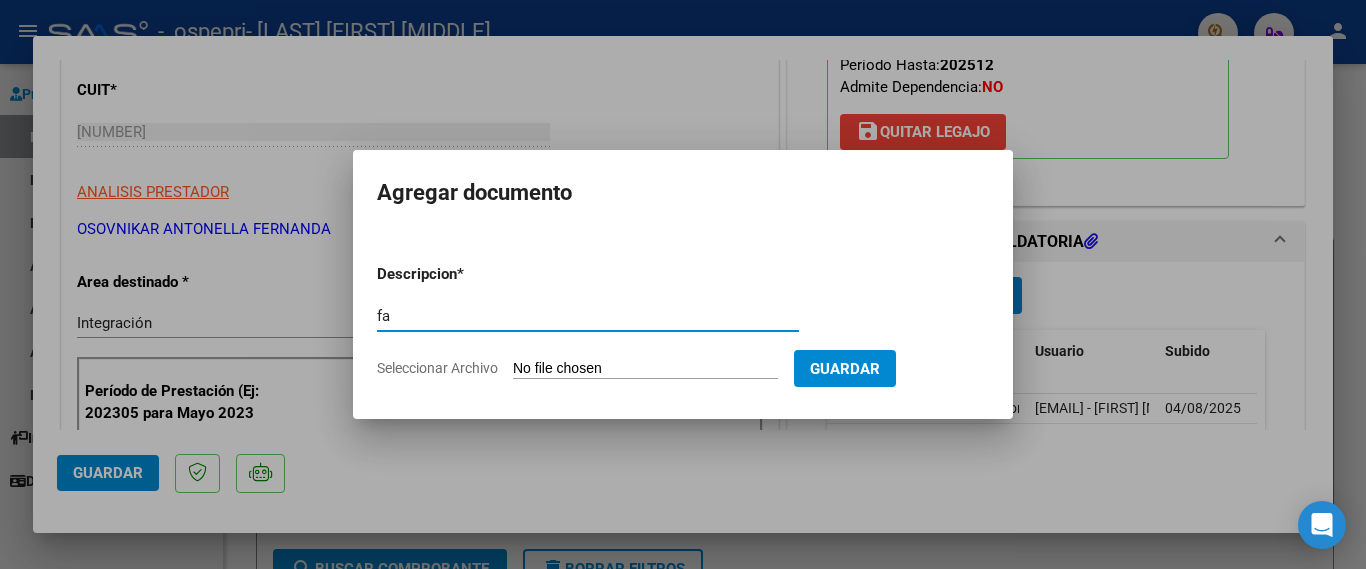 type on "f" 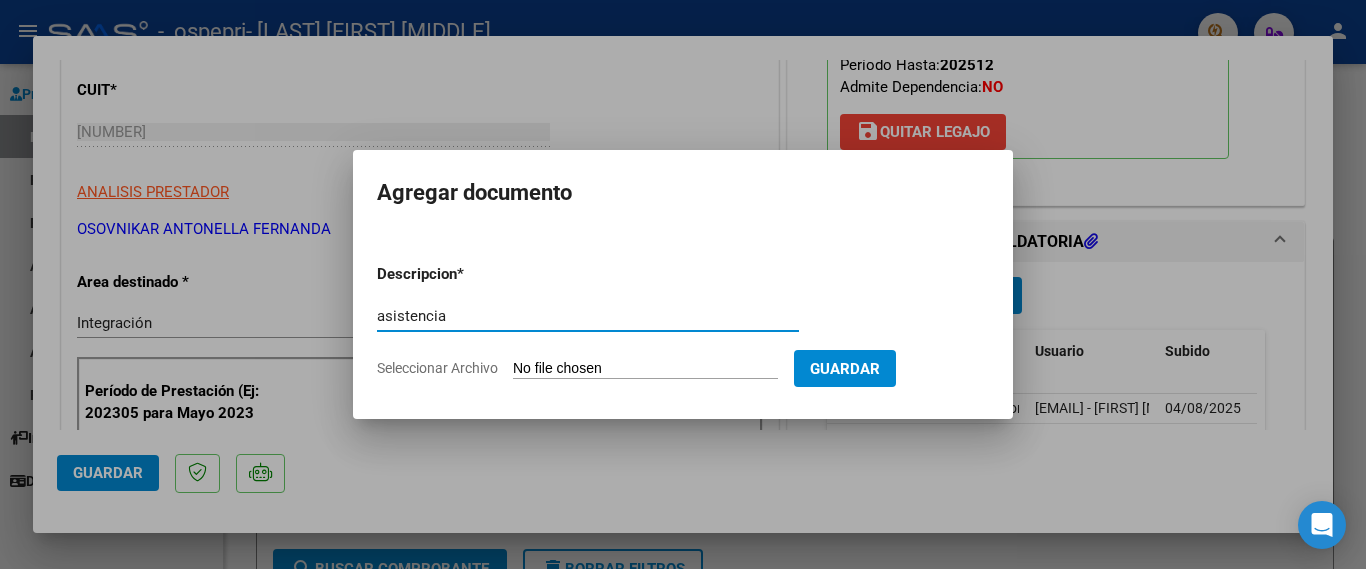 type on "asistencia" 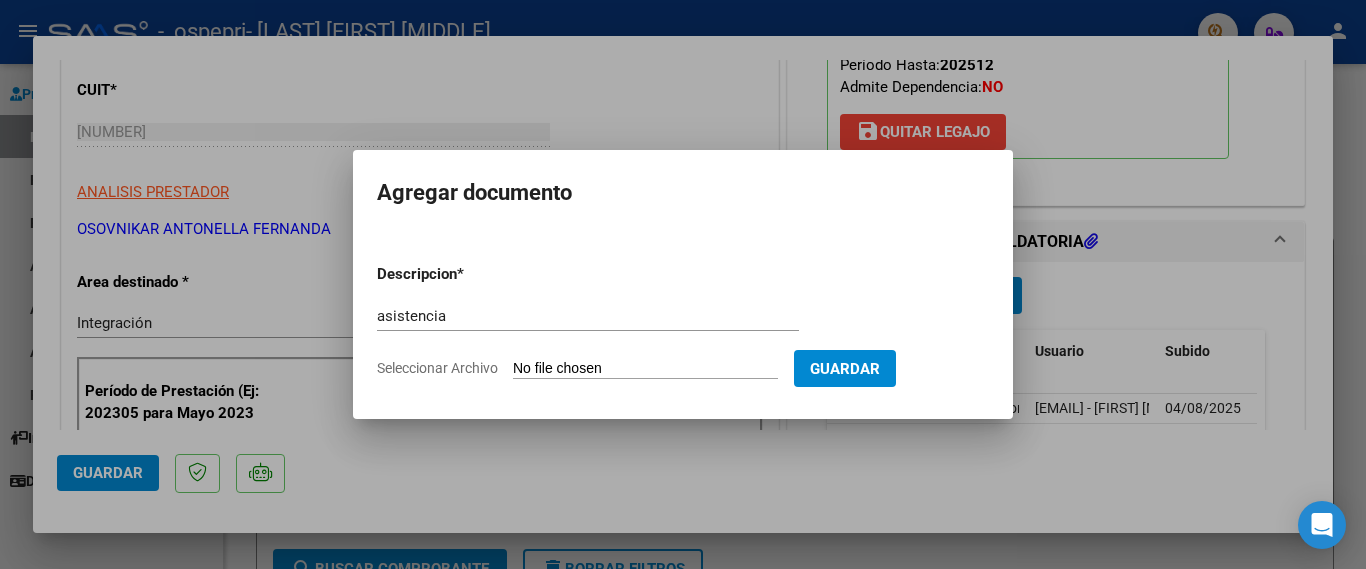 type on "C:\fakepath\[NAME] agosto.pdf" 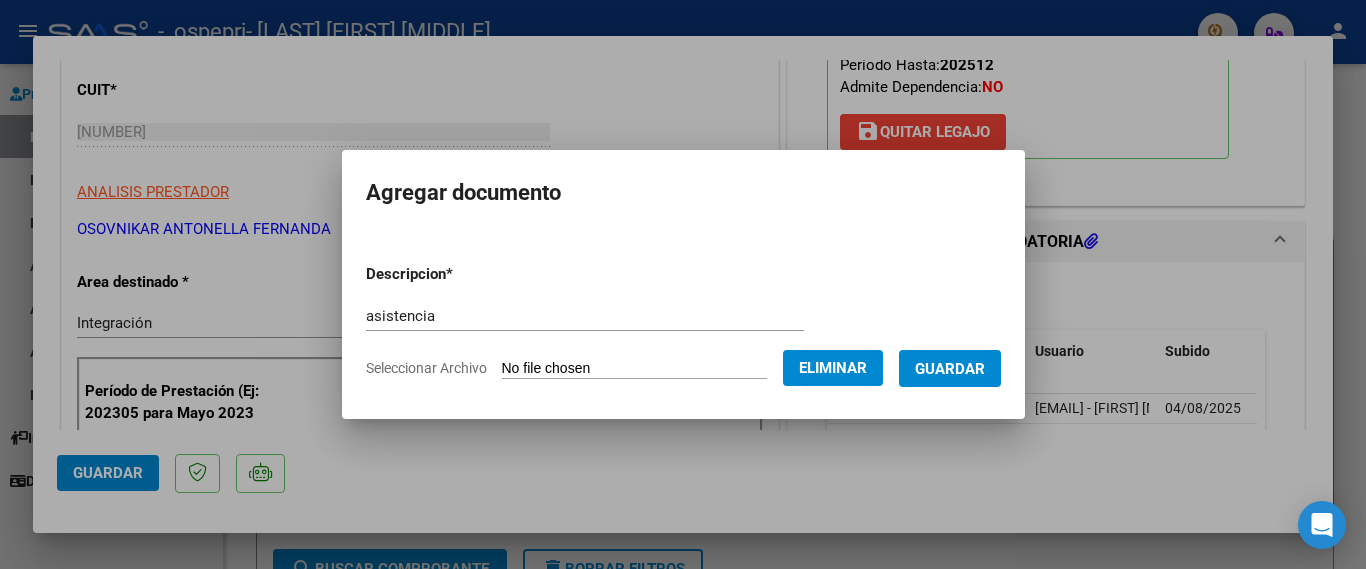 click on "Guardar" at bounding box center [950, 369] 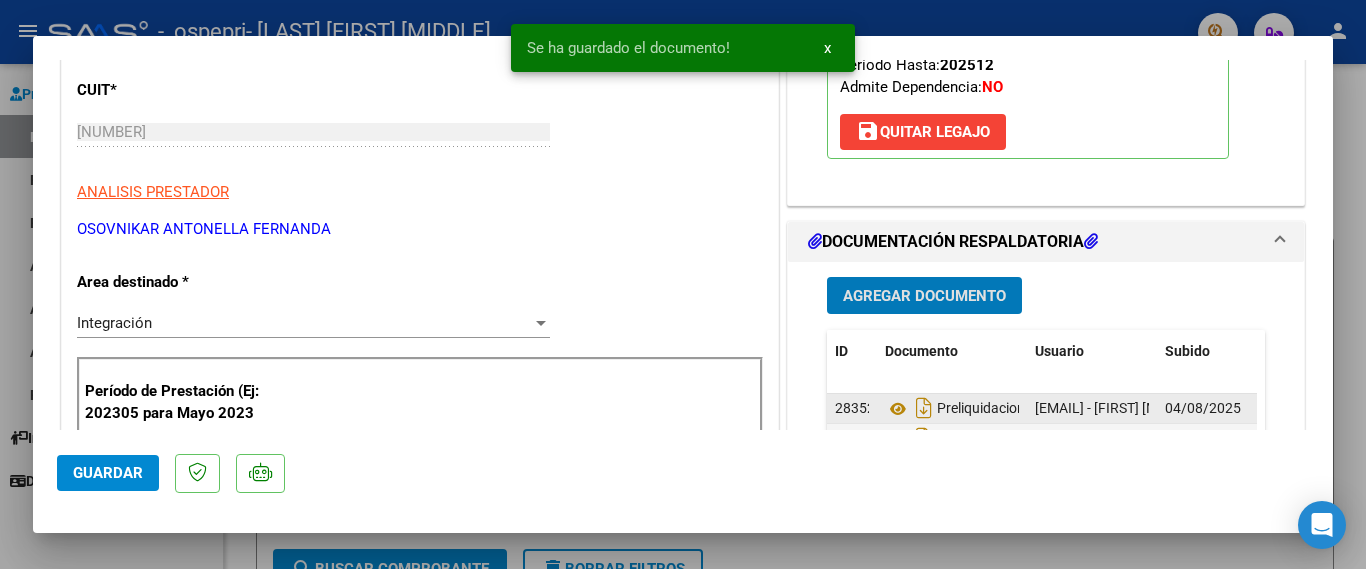 scroll, scrollTop: 0, scrollLeft: 0, axis: both 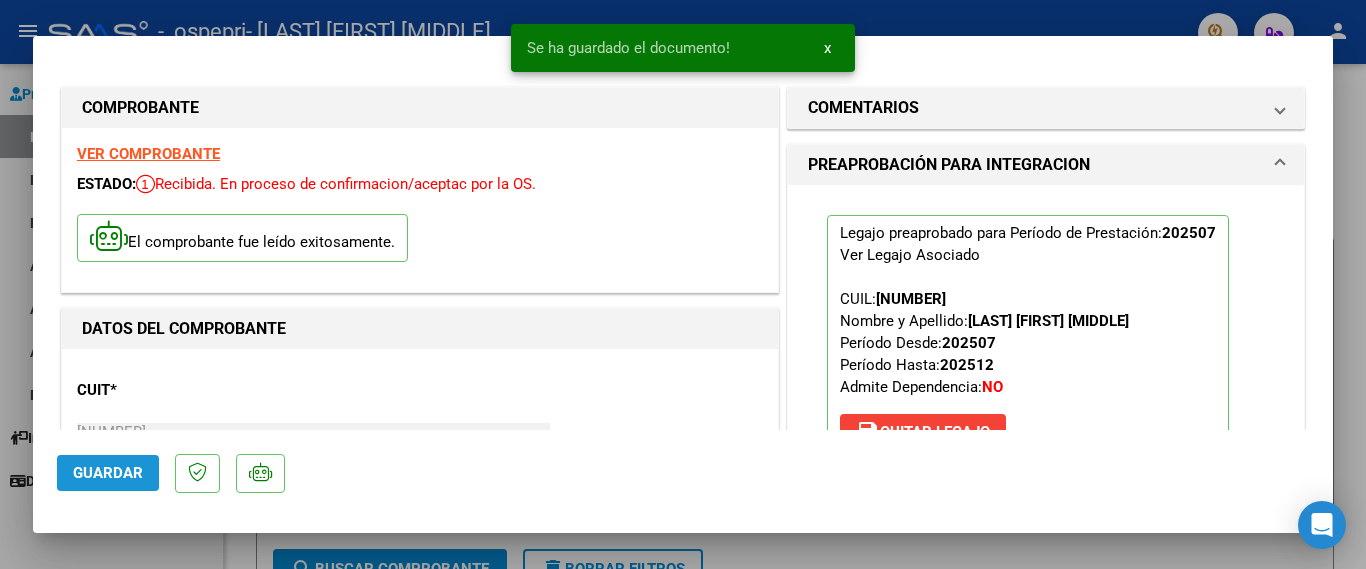click on "Guardar" 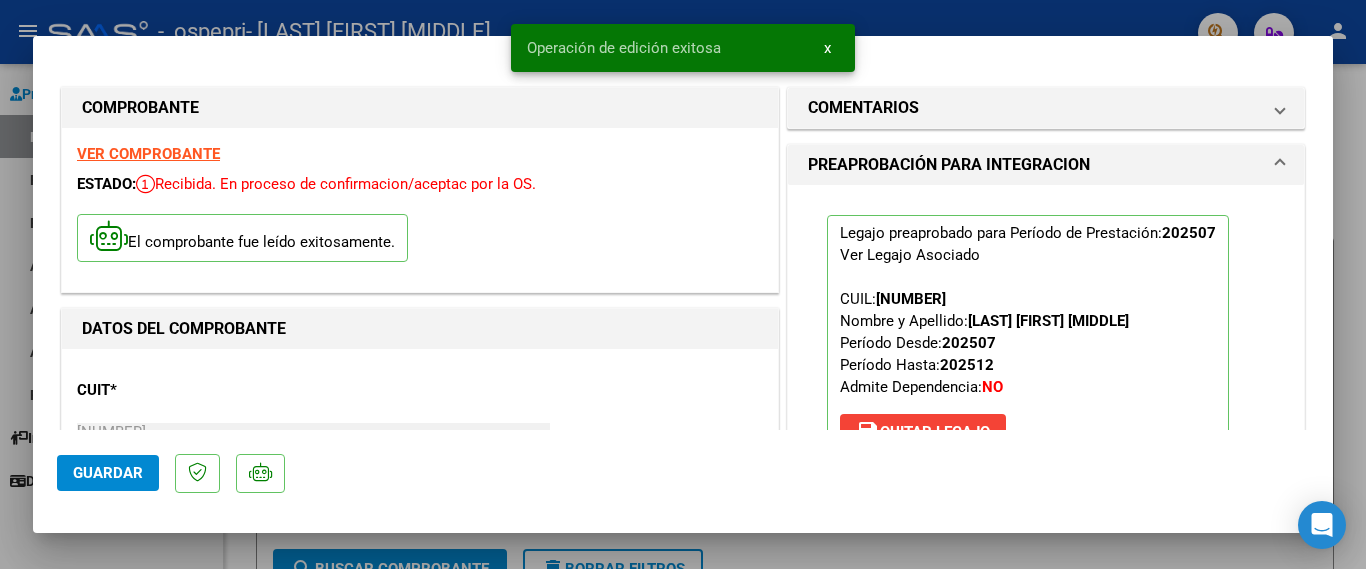 click on "x" at bounding box center (827, 48) 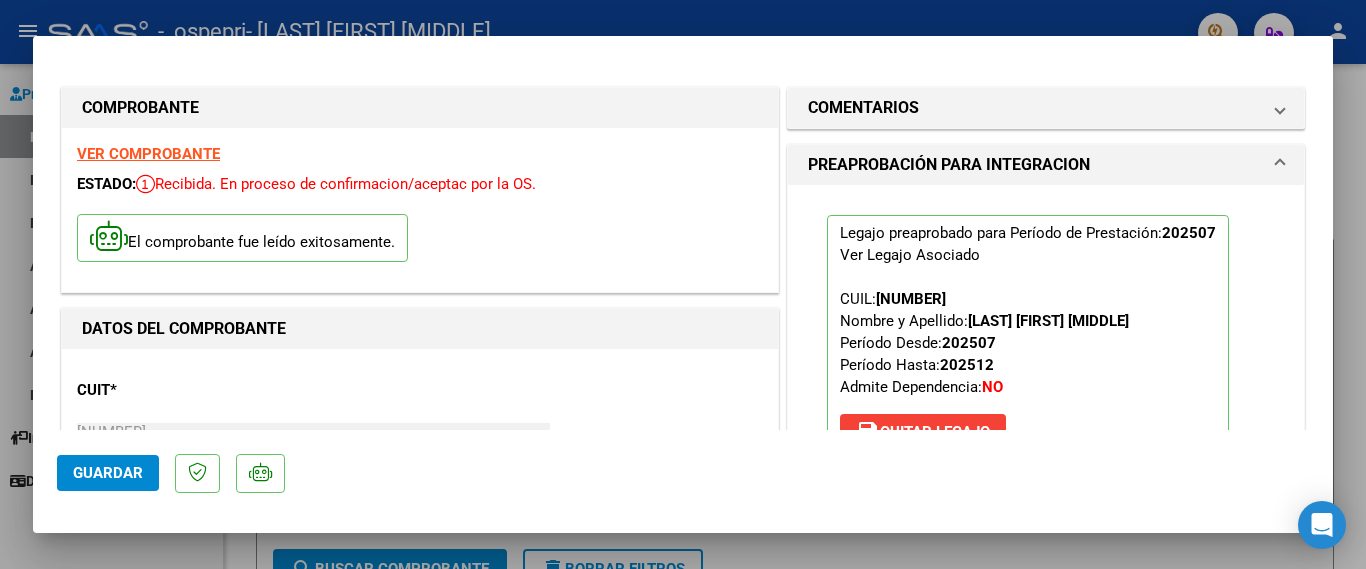 click at bounding box center [683, 284] 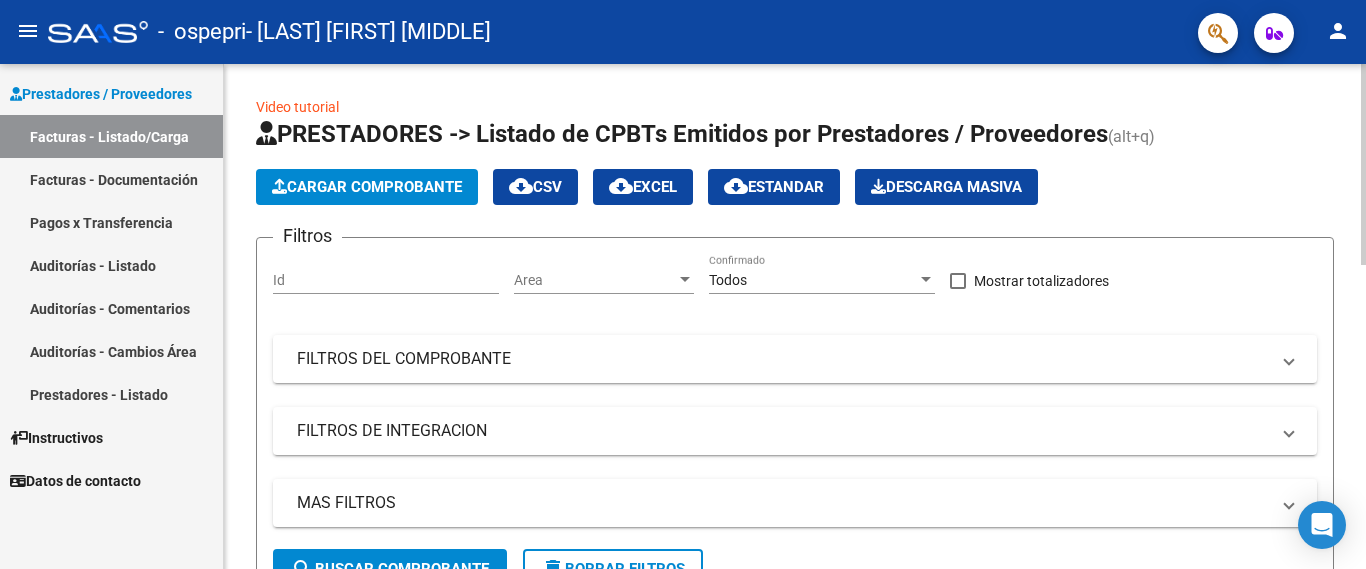 click on "Cargar Comprobante" 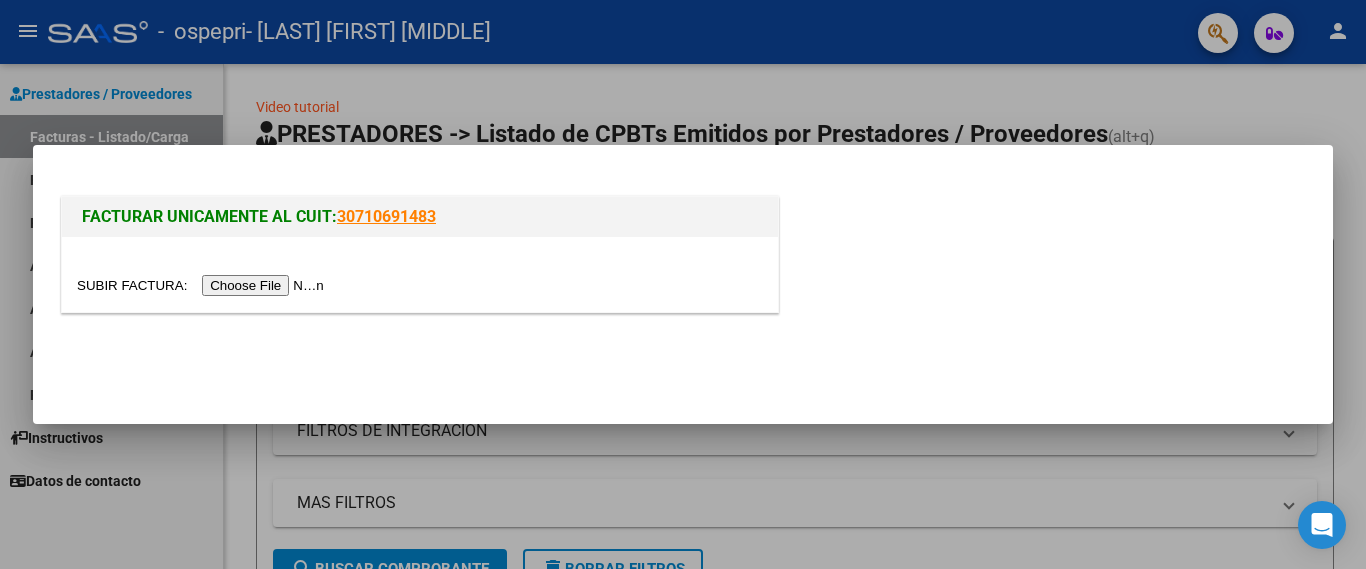 click at bounding box center (203, 285) 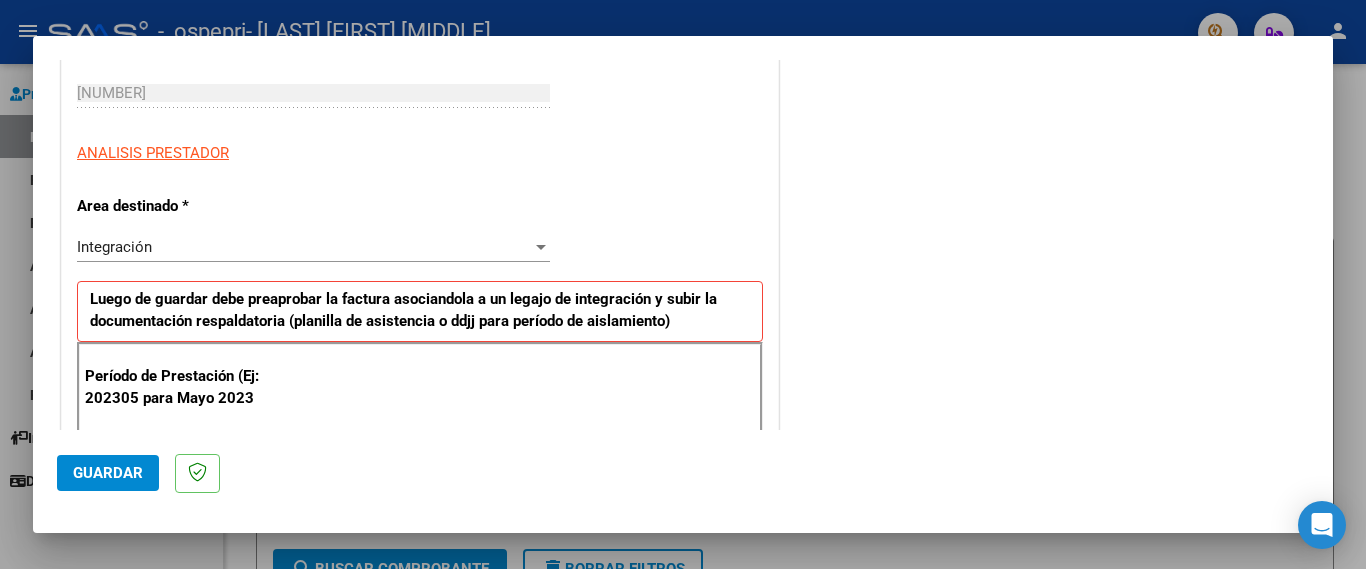 scroll, scrollTop: 400, scrollLeft: 0, axis: vertical 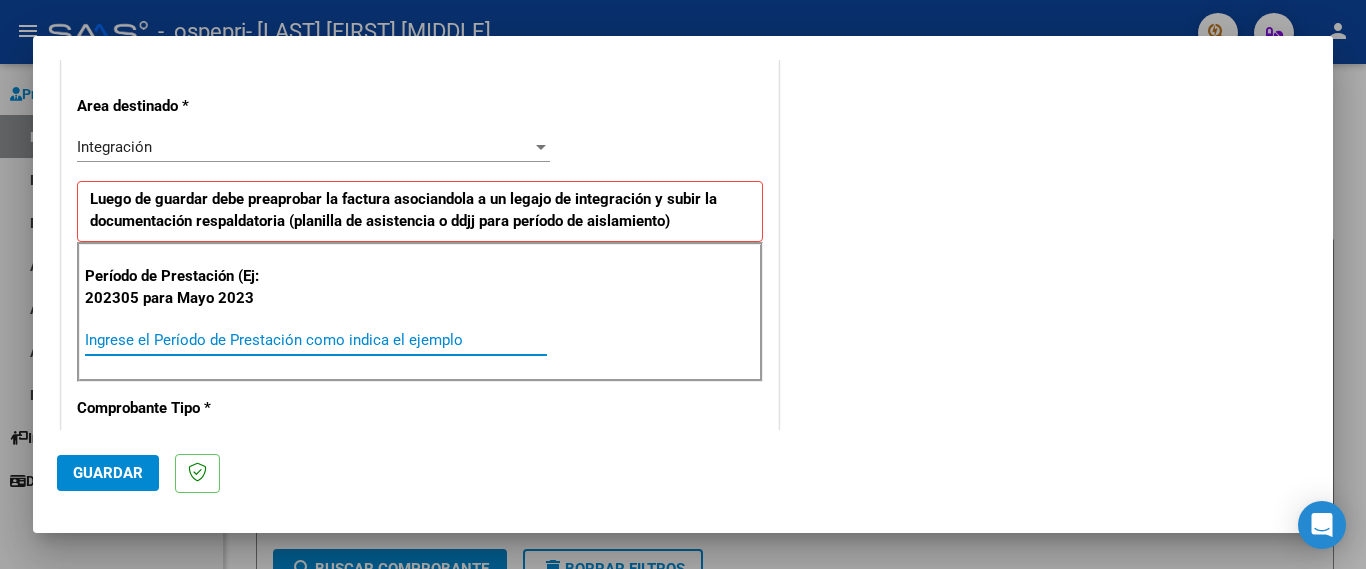 click on "Ingrese el Período de Prestación como indica el ejemplo" at bounding box center (316, 340) 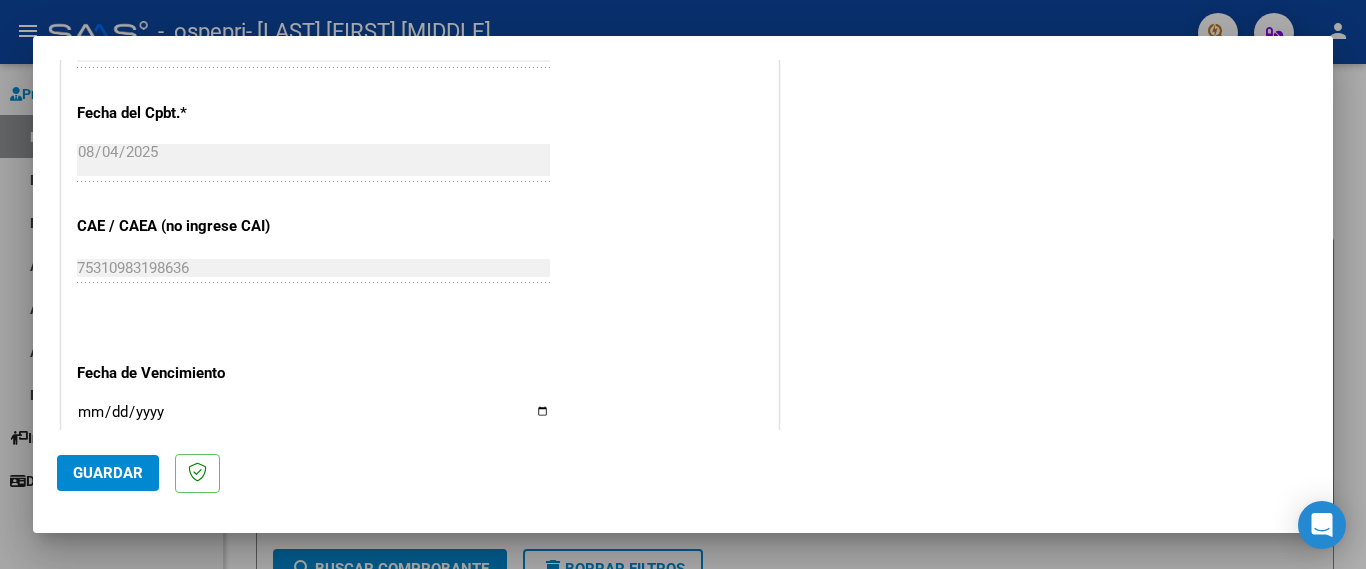 scroll, scrollTop: 1328, scrollLeft: 0, axis: vertical 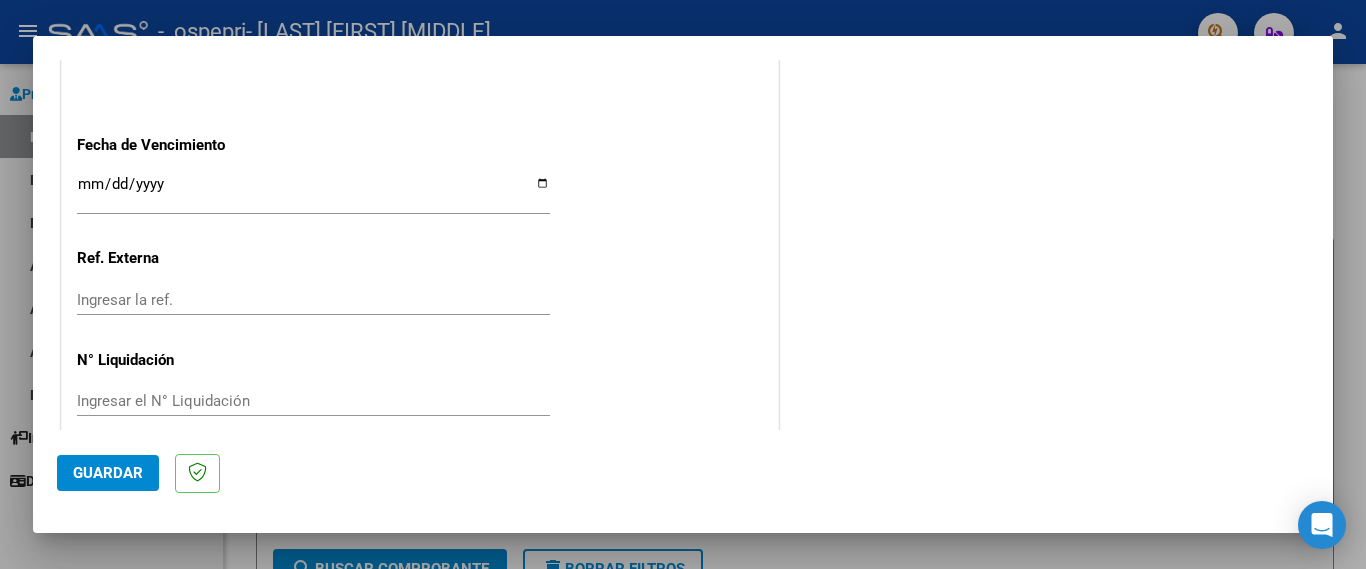 type on "202507" 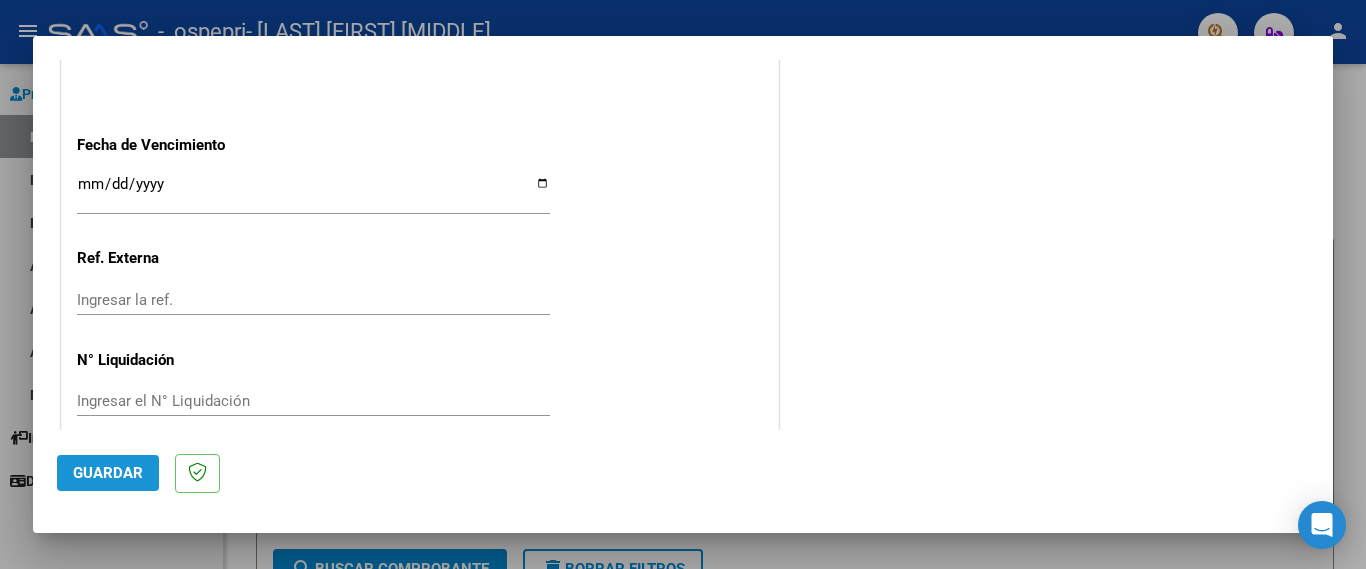 click on "Guardar" 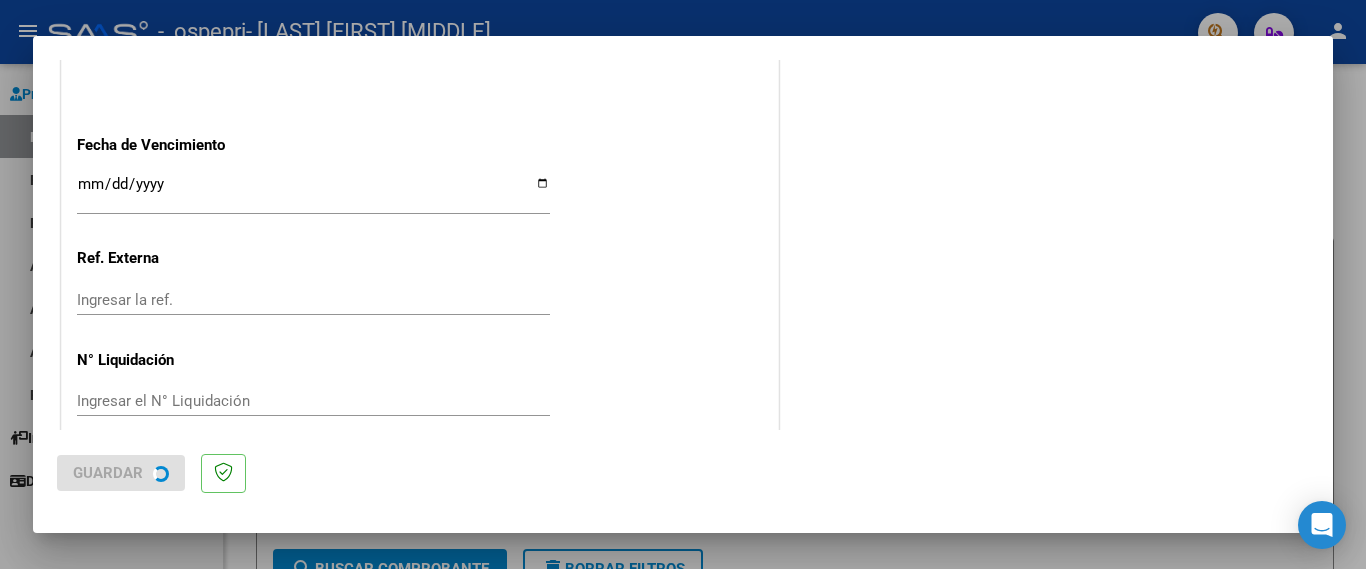 scroll, scrollTop: 0, scrollLeft: 0, axis: both 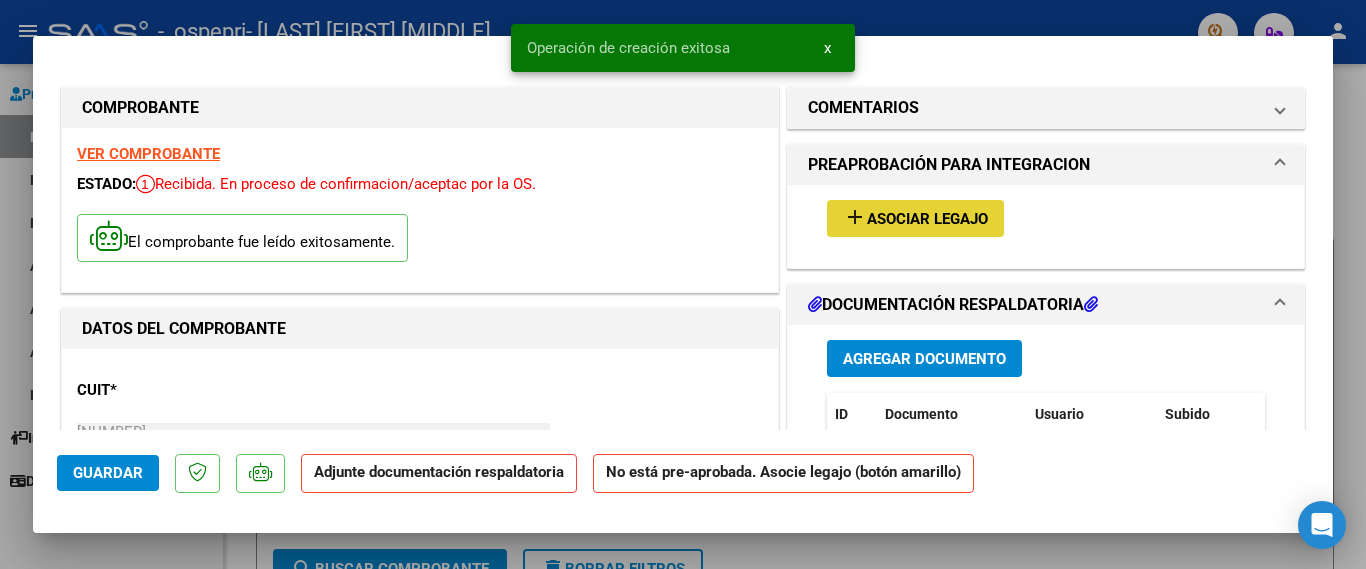 click on "Asociar Legajo" at bounding box center (927, 219) 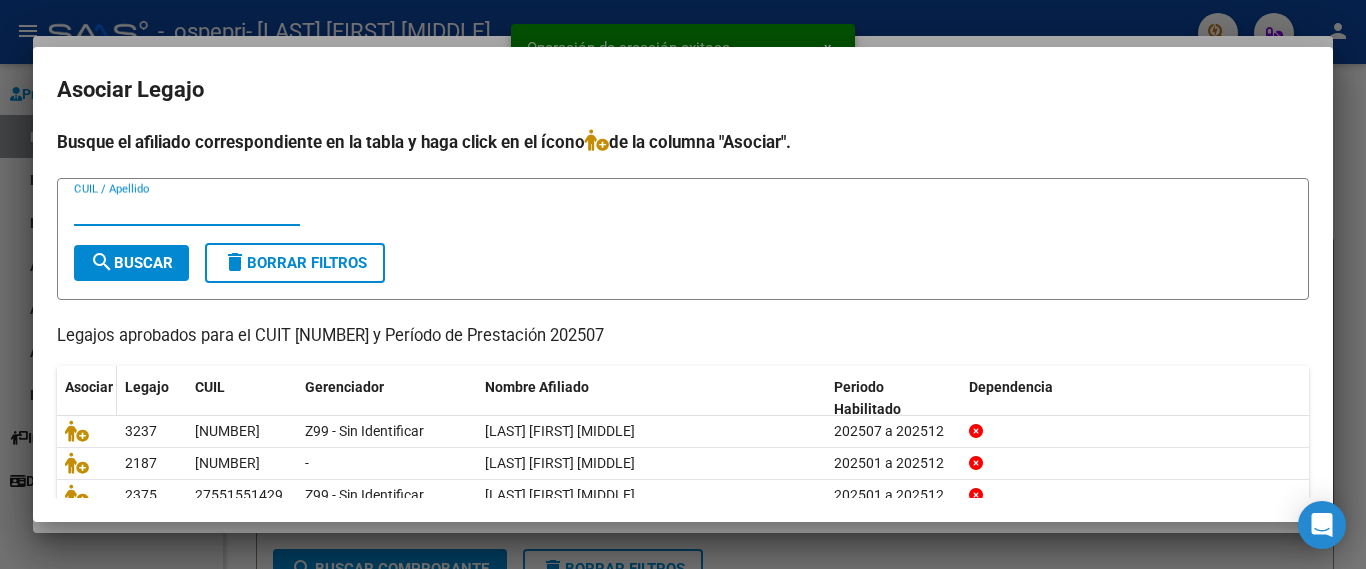 scroll, scrollTop: 100, scrollLeft: 0, axis: vertical 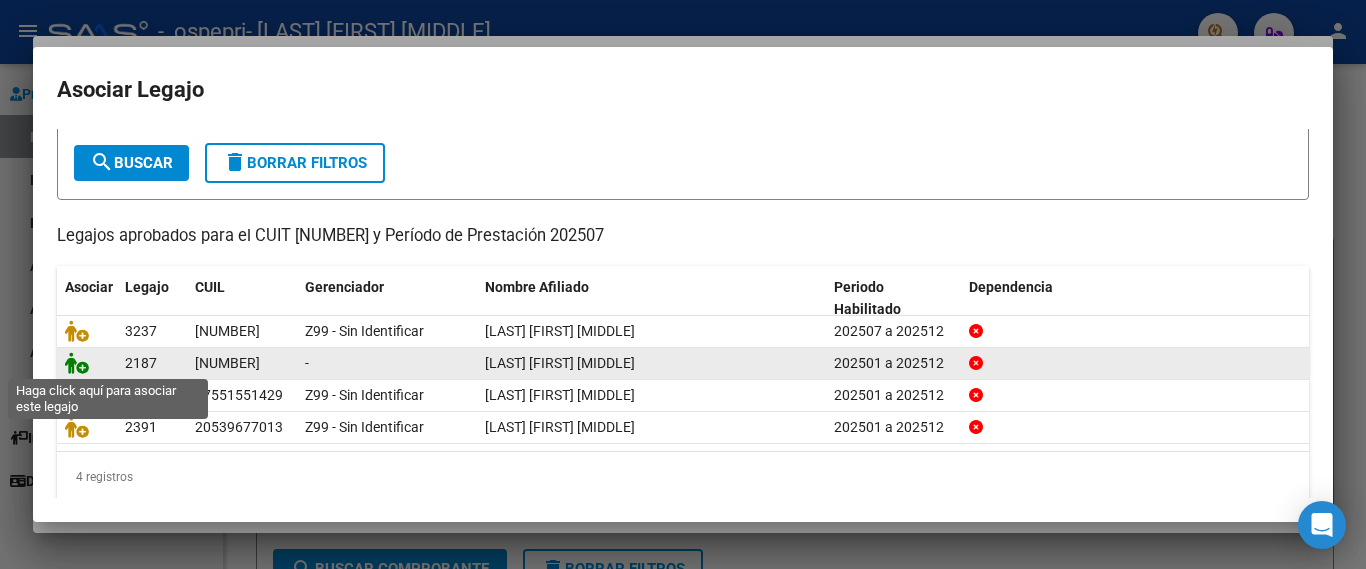 click 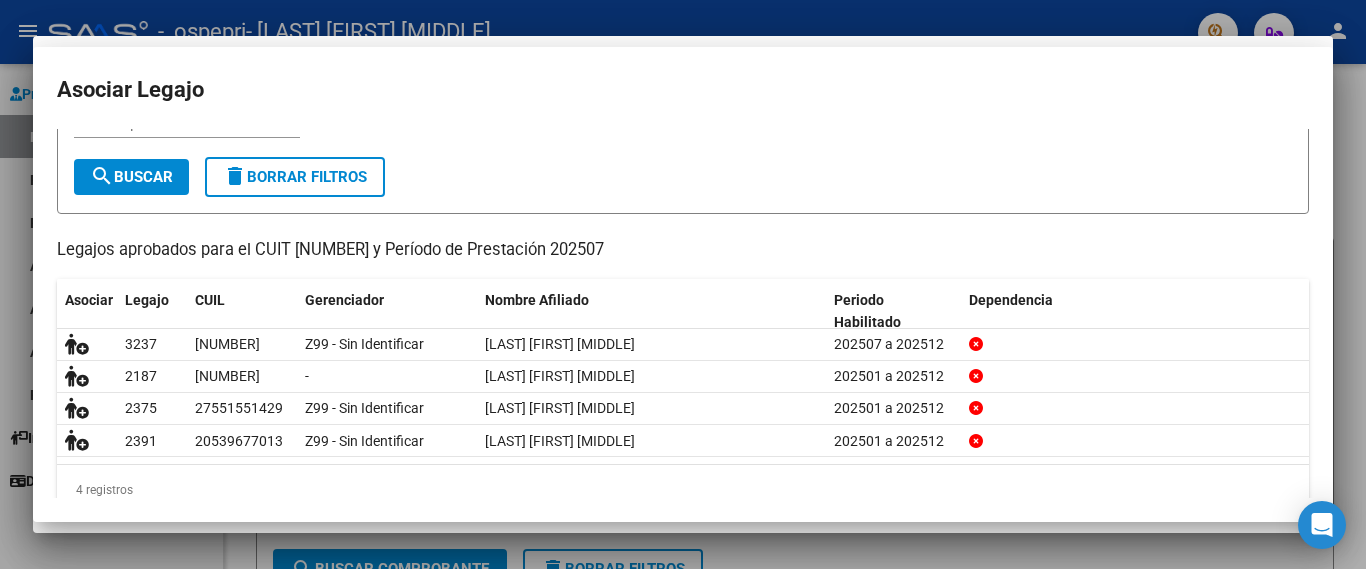 scroll, scrollTop: 0, scrollLeft: 0, axis: both 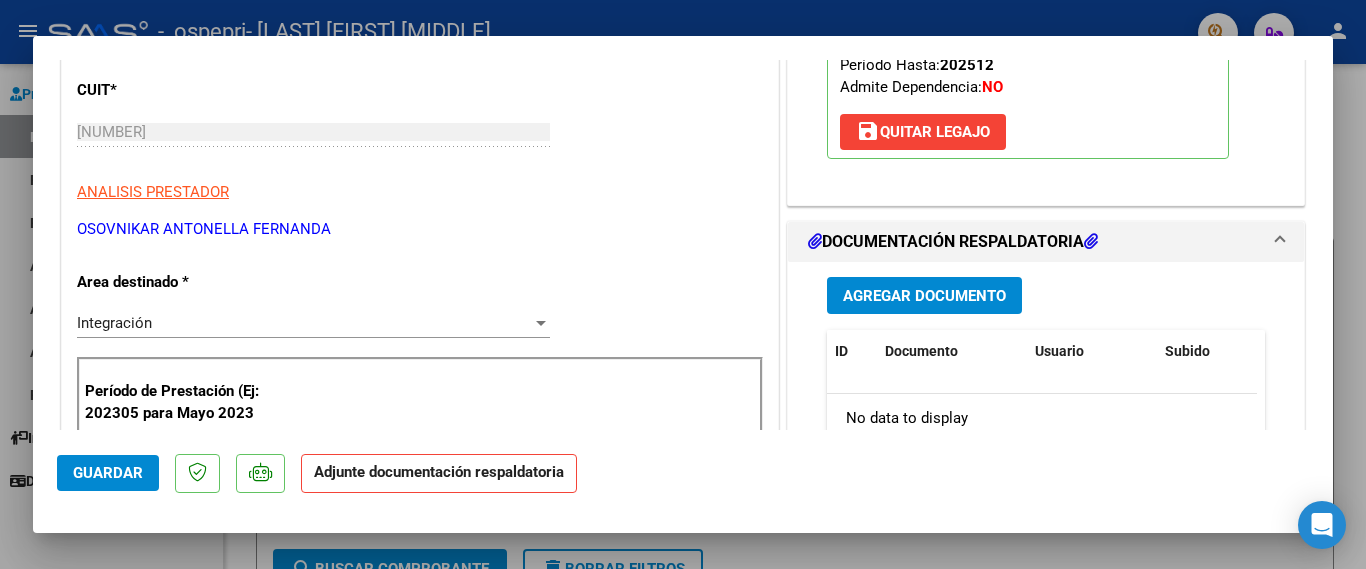 click on "Agregar Documento" at bounding box center [924, 296] 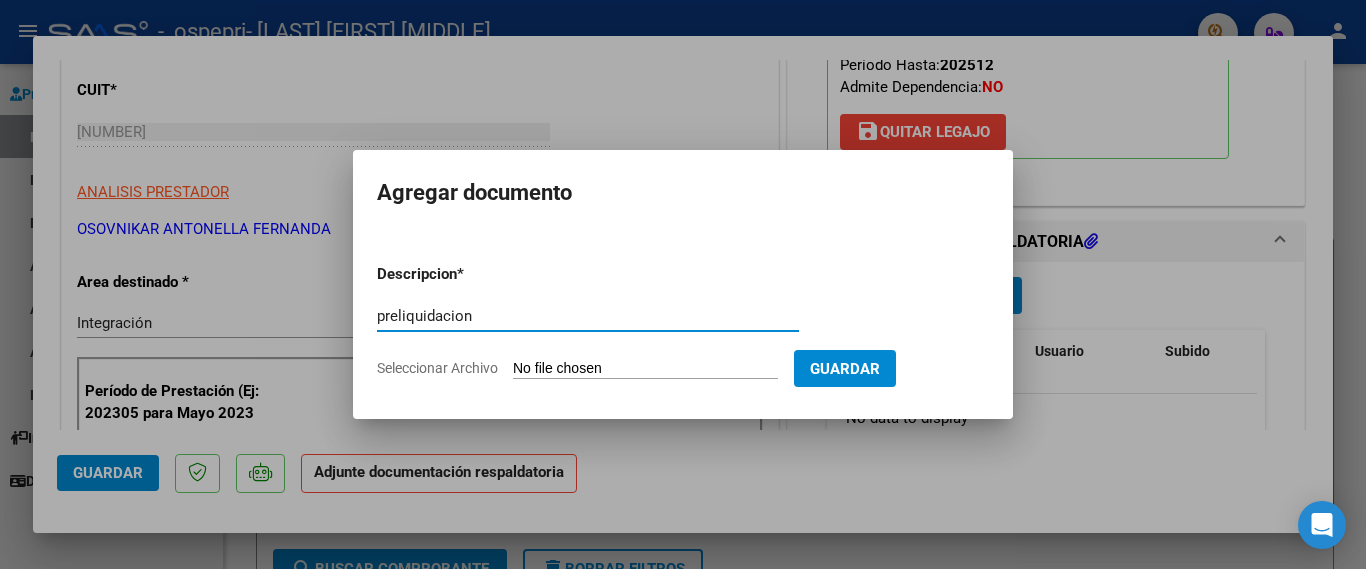 type on "preliquidacion" 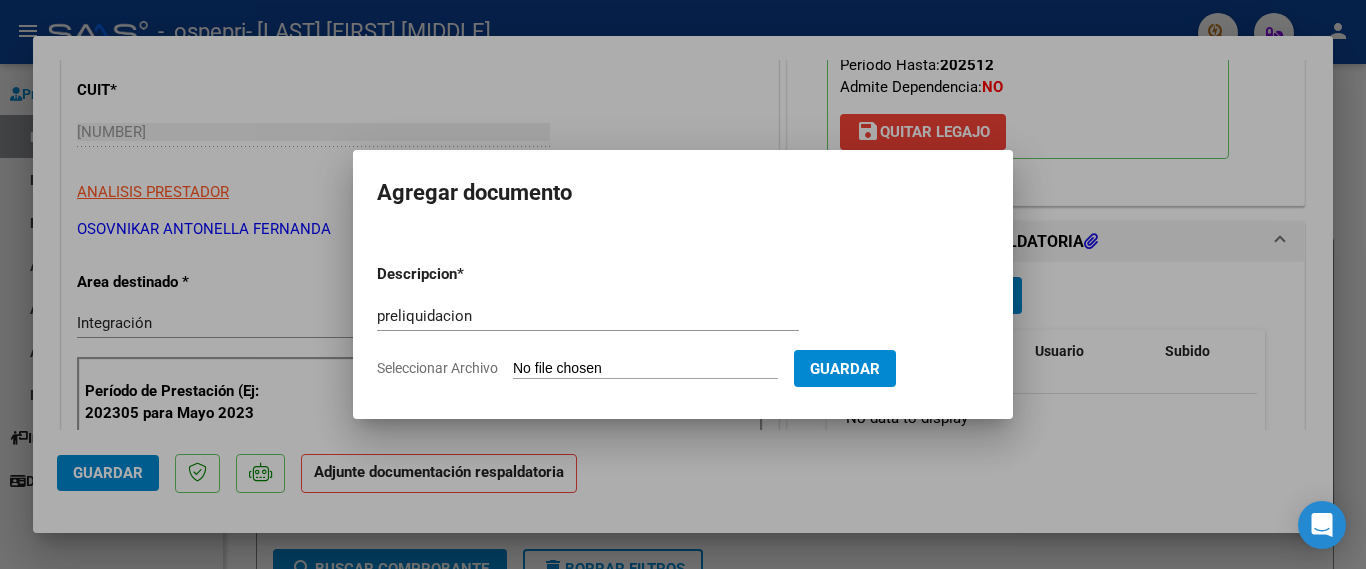 click on "Seleccionar Archivo" at bounding box center [645, 369] 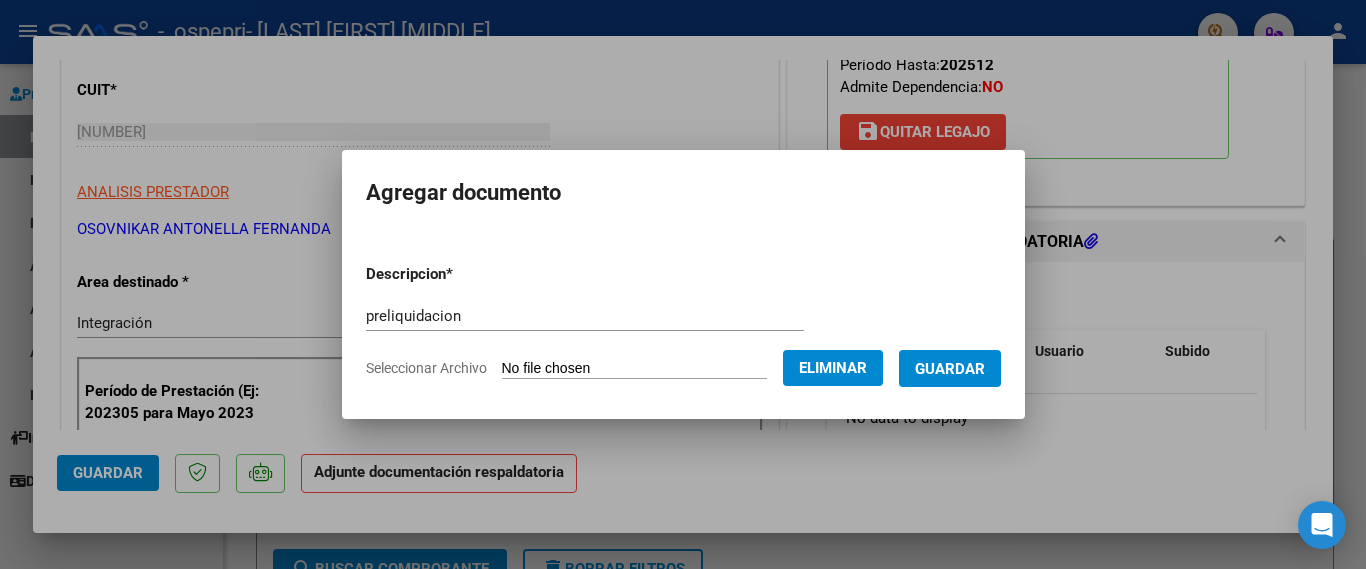 click on "Guardar" at bounding box center [950, 369] 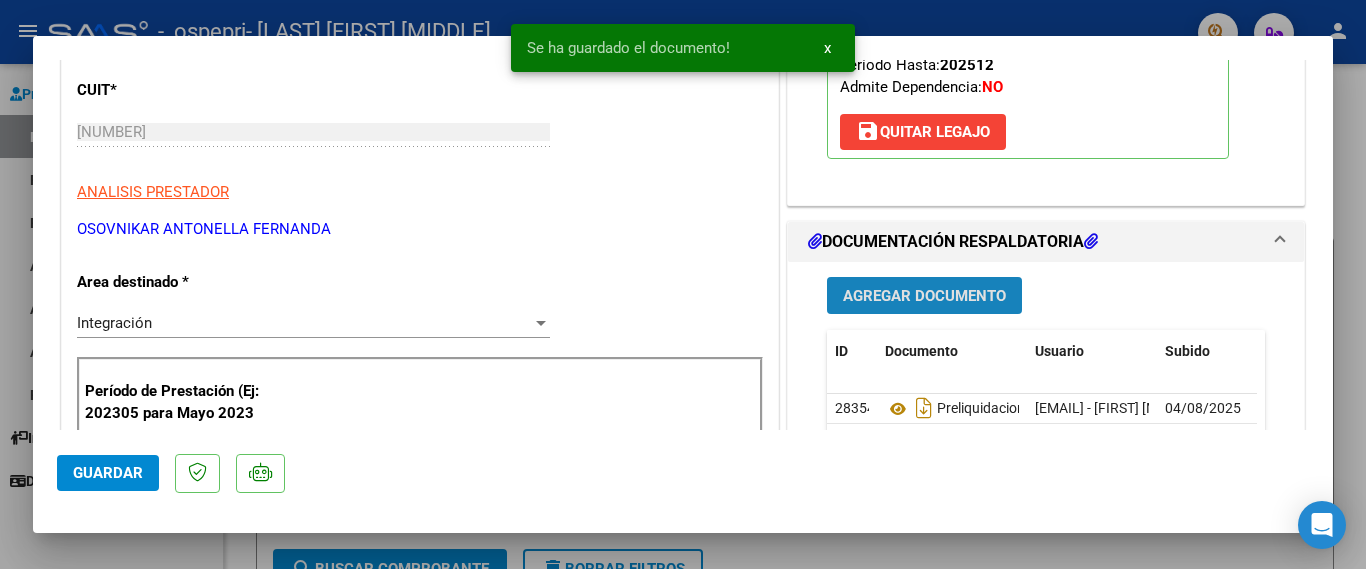 click on "Agregar Documento" at bounding box center (924, 296) 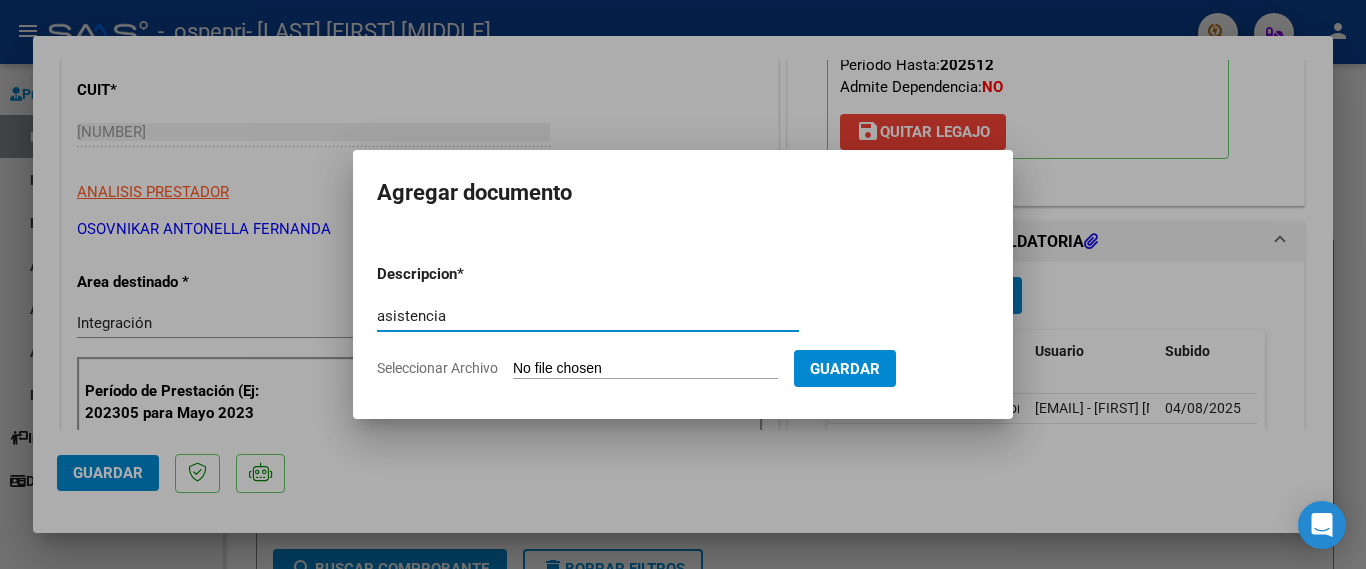 type on "asistencia" 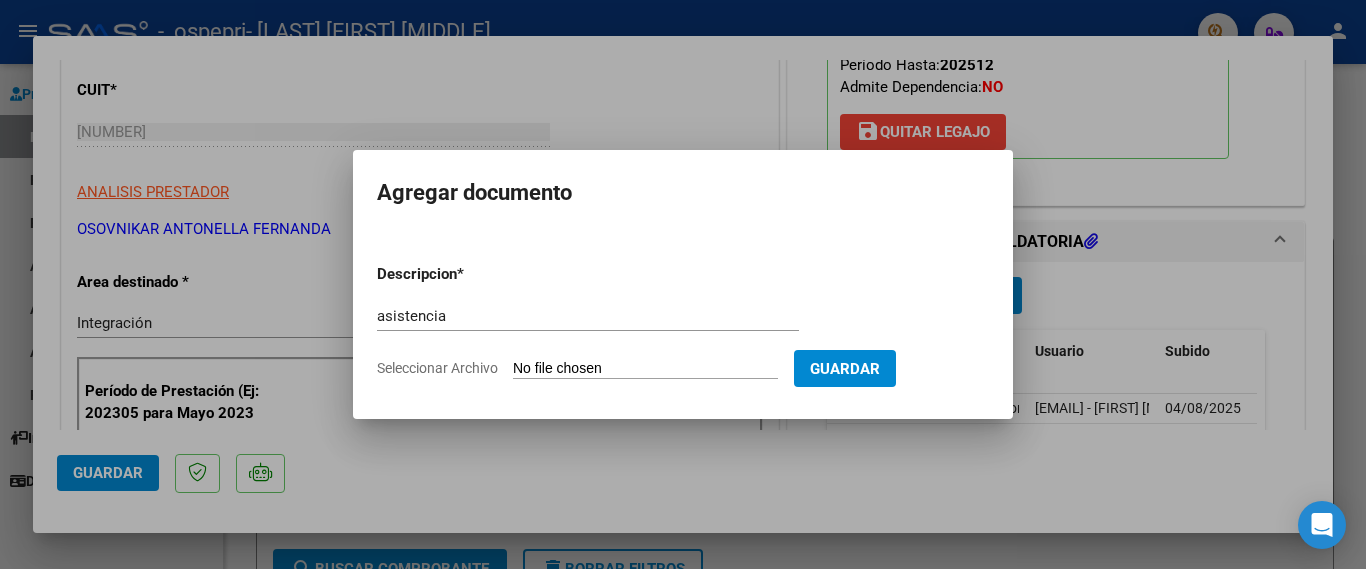 click on "Seleccionar Archivo" at bounding box center (645, 369) 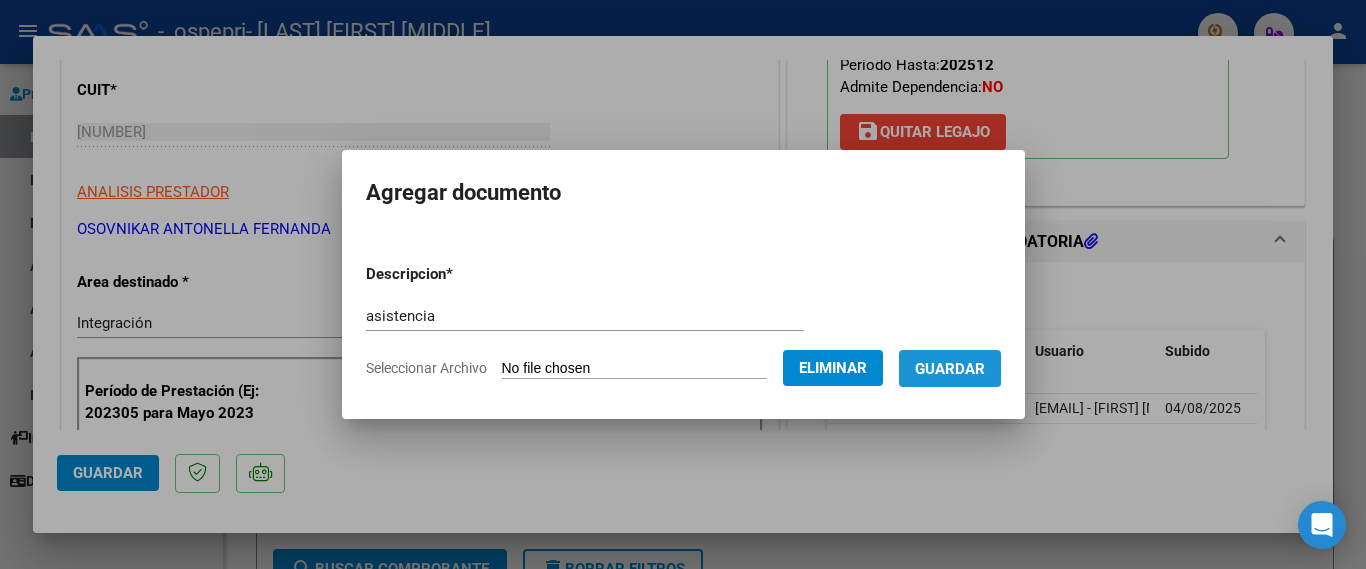 click on "Guardar" at bounding box center [950, 369] 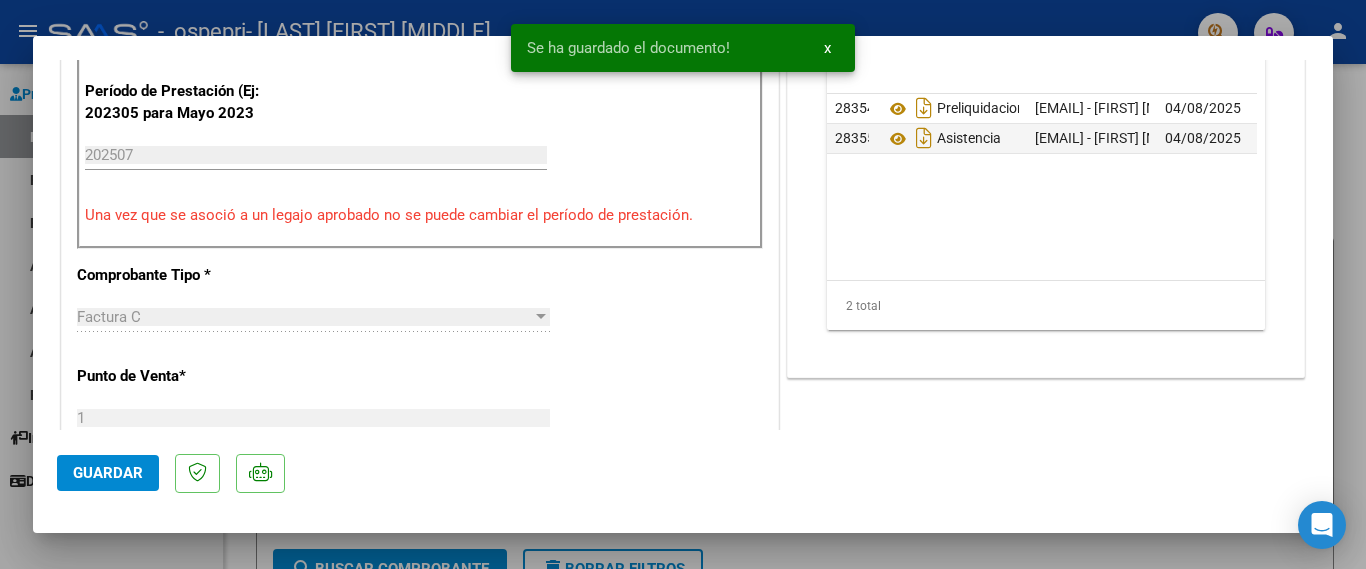 scroll, scrollTop: 300, scrollLeft: 0, axis: vertical 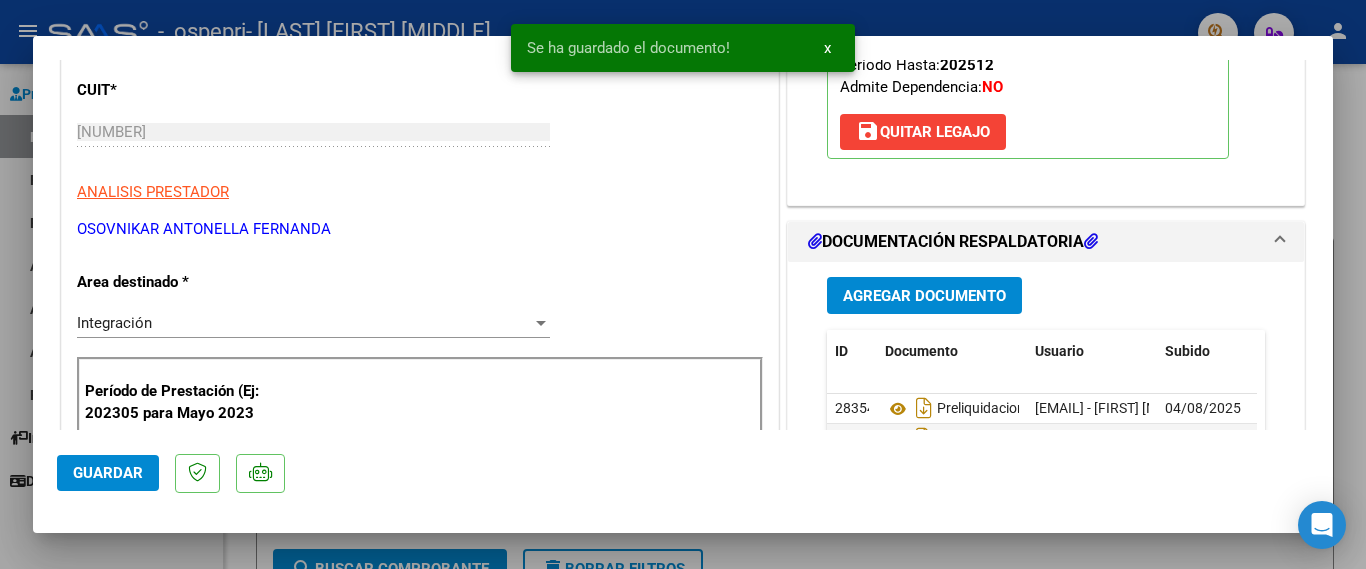 click at bounding box center [683, 284] 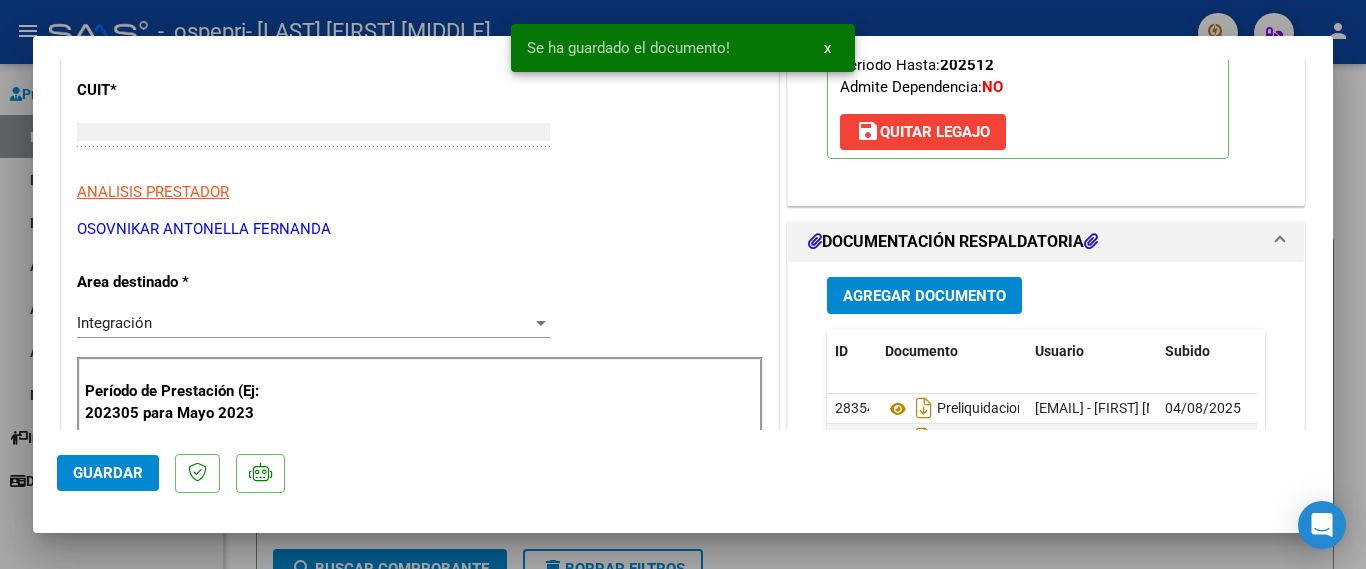 scroll, scrollTop: 239, scrollLeft: 0, axis: vertical 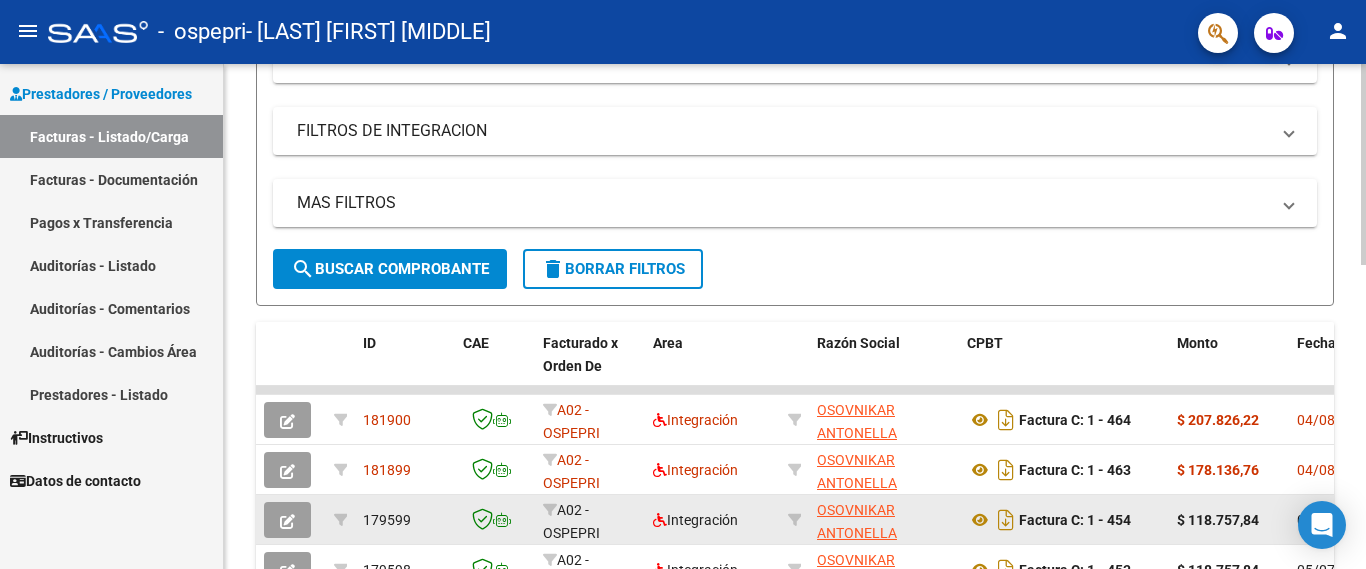 drag, startPoint x: 1298, startPoint y: 487, endPoint x: 1062, endPoint y: 494, distance: 236.10379 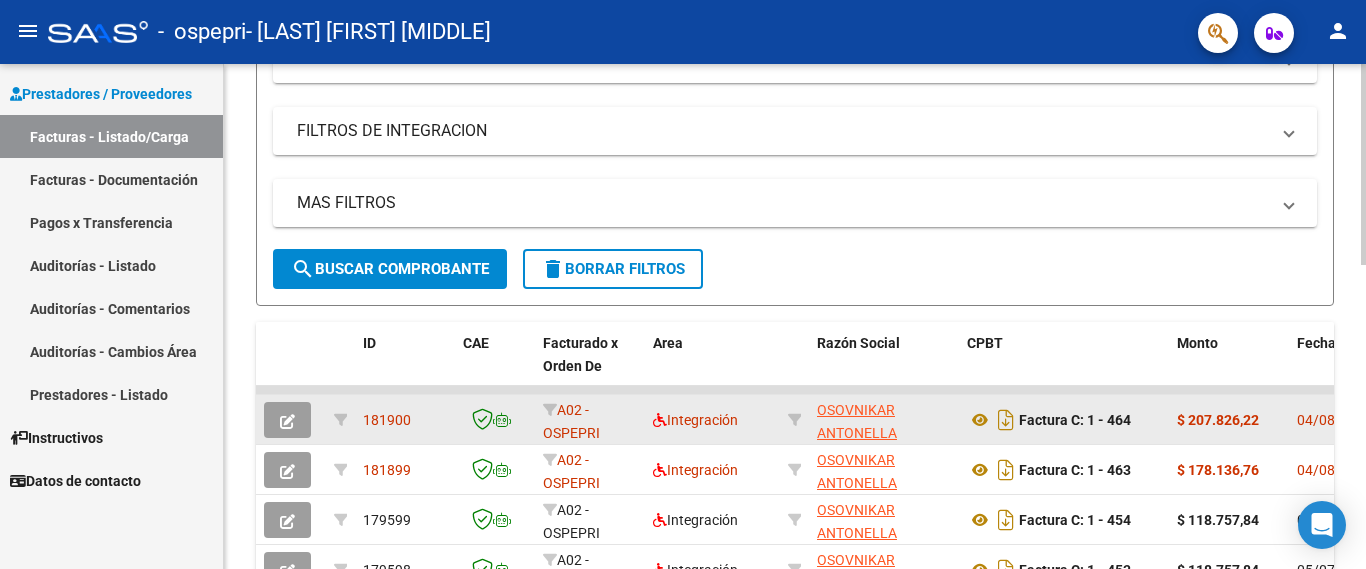 drag, startPoint x: 1238, startPoint y: 428, endPoint x: 1062, endPoint y: 441, distance: 176.47946 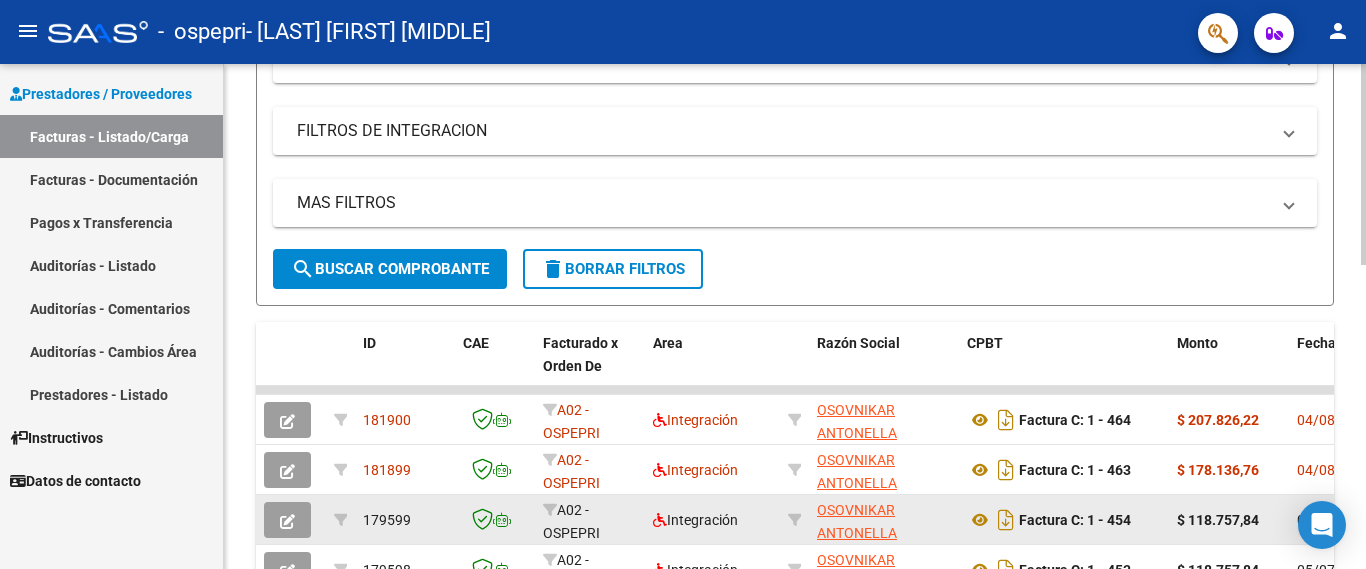 scroll, scrollTop: 700, scrollLeft: 0, axis: vertical 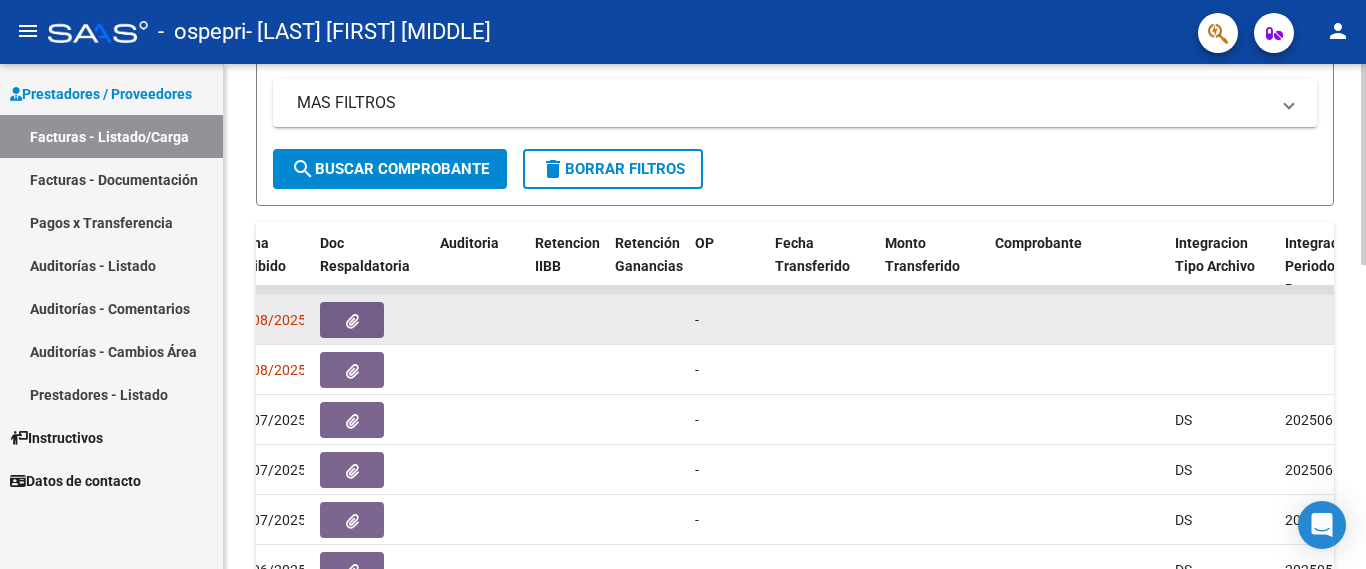 click 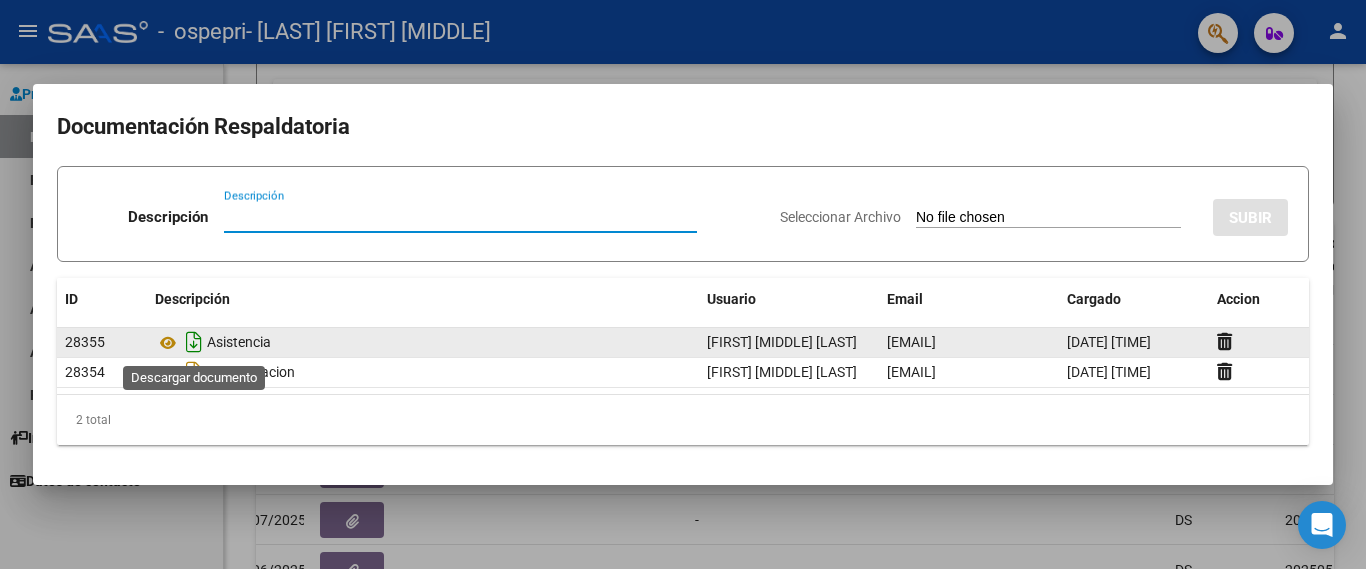 click 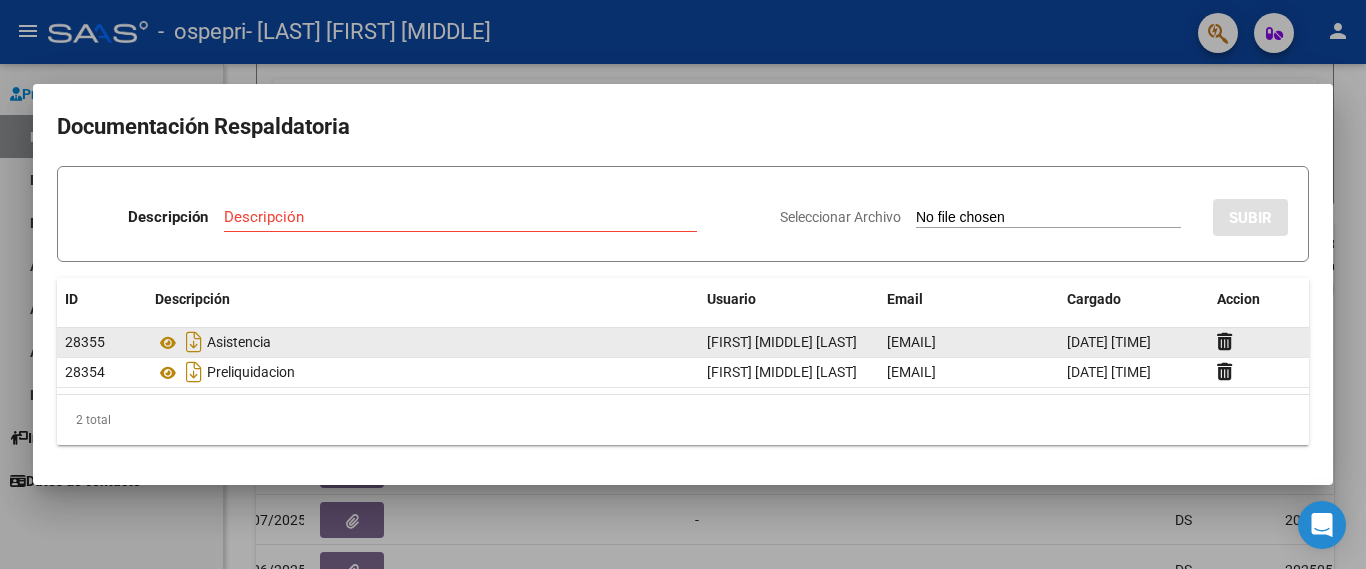 click at bounding box center [683, 284] 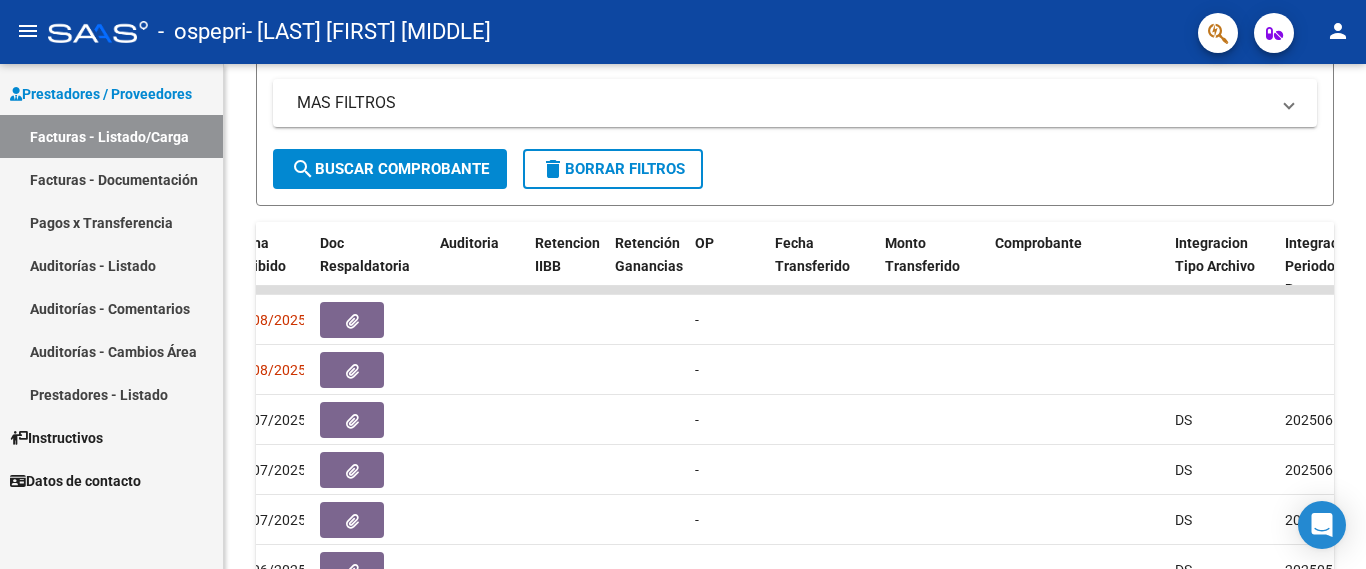click on "Facturas - Listado/Carga" at bounding box center [111, 136] 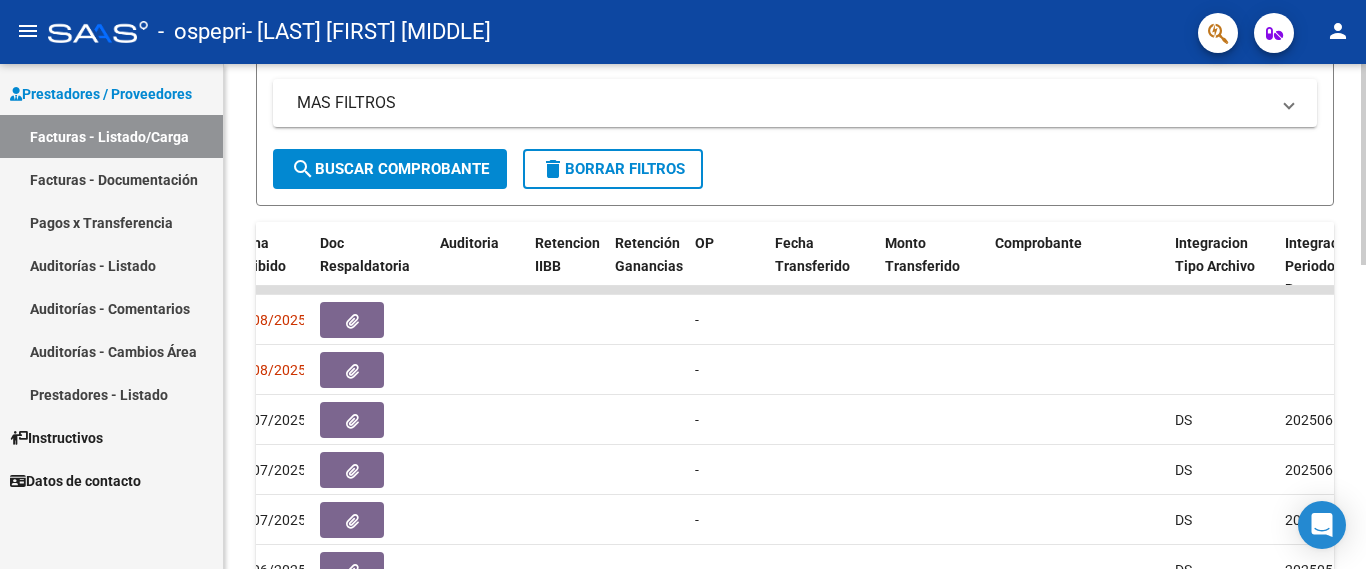 scroll, scrollTop: 0, scrollLeft: 0, axis: both 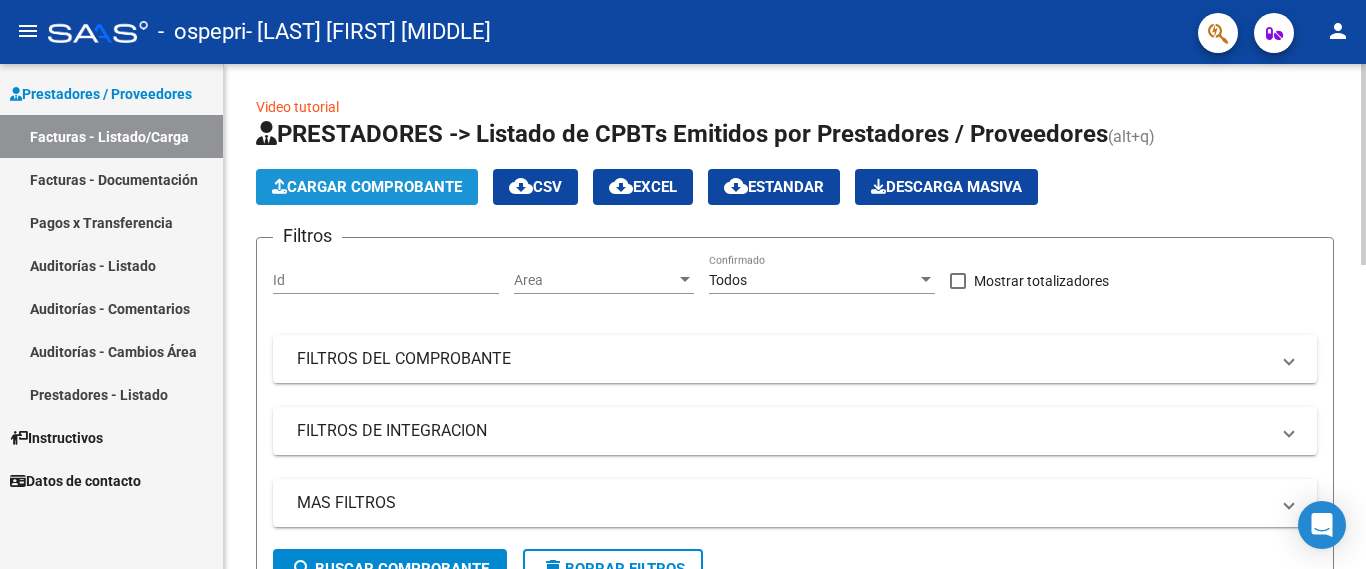 click on "Cargar Comprobante" 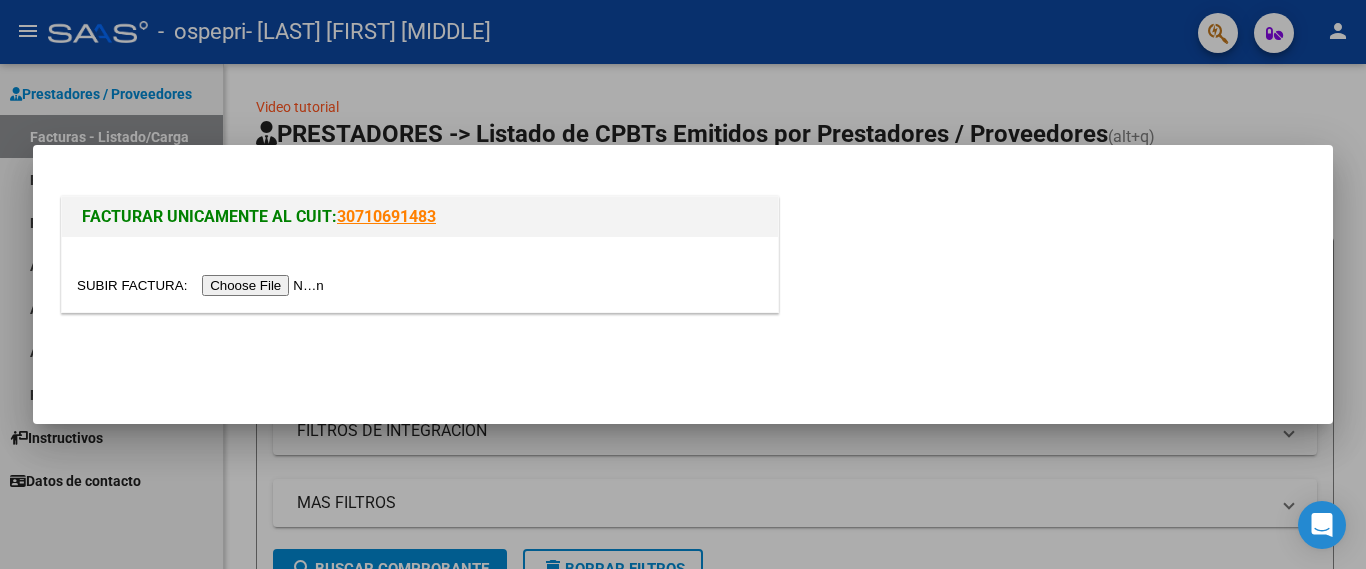 click at bounding box center [203, 285] 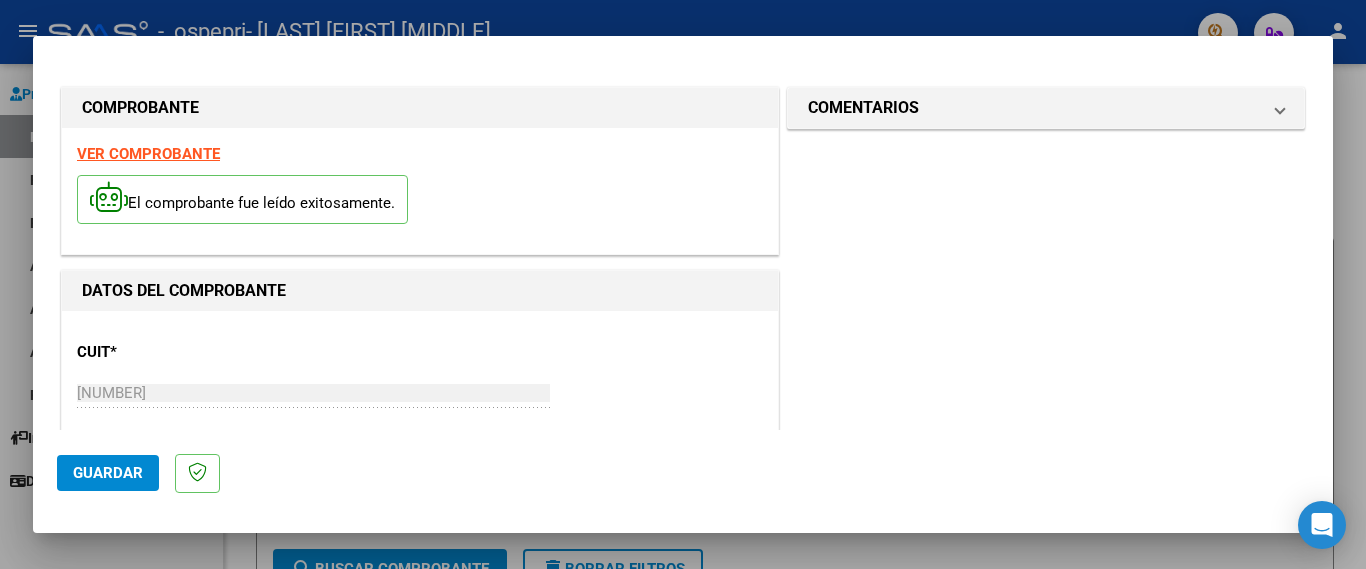 scroll, scrollTop: 500, scrollLeft: 0, axis: vertical 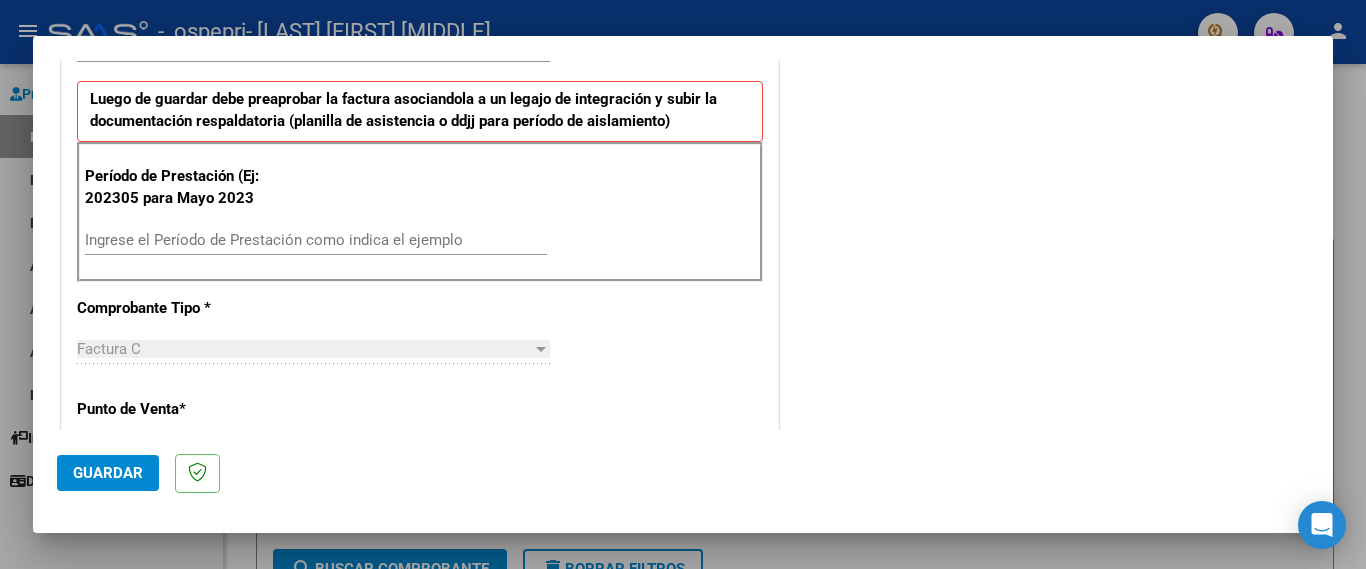 click on "Ingrese el Período de Prestación como indica el ejemplo" at bounding box center (316, 240) 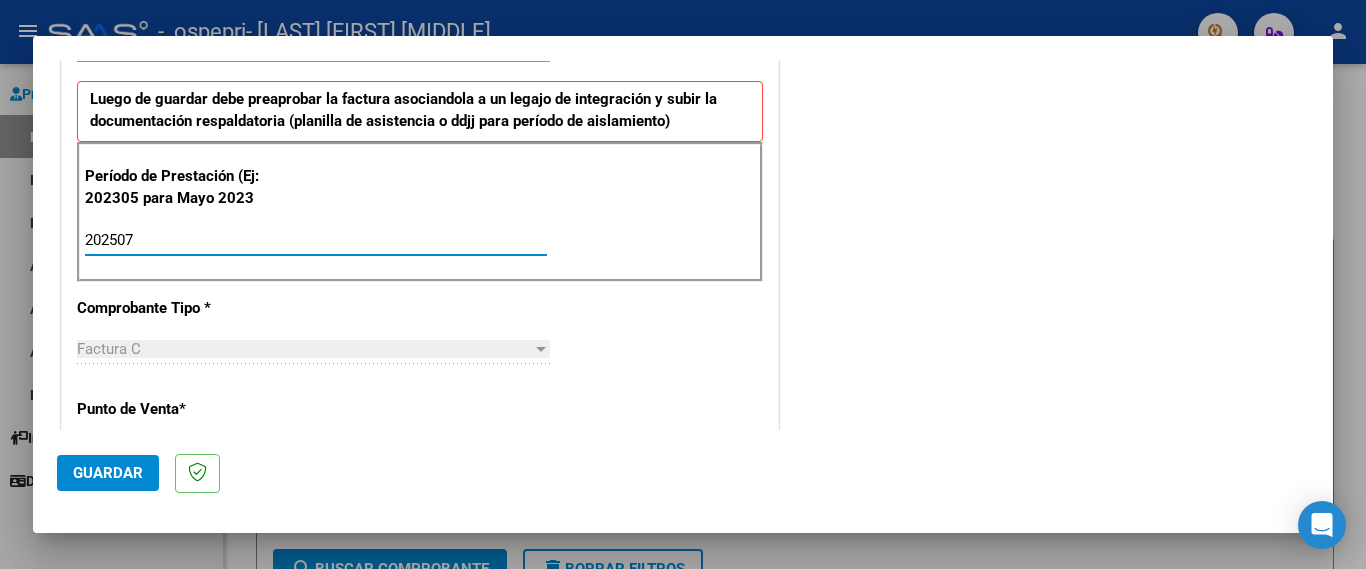 type on "202507" 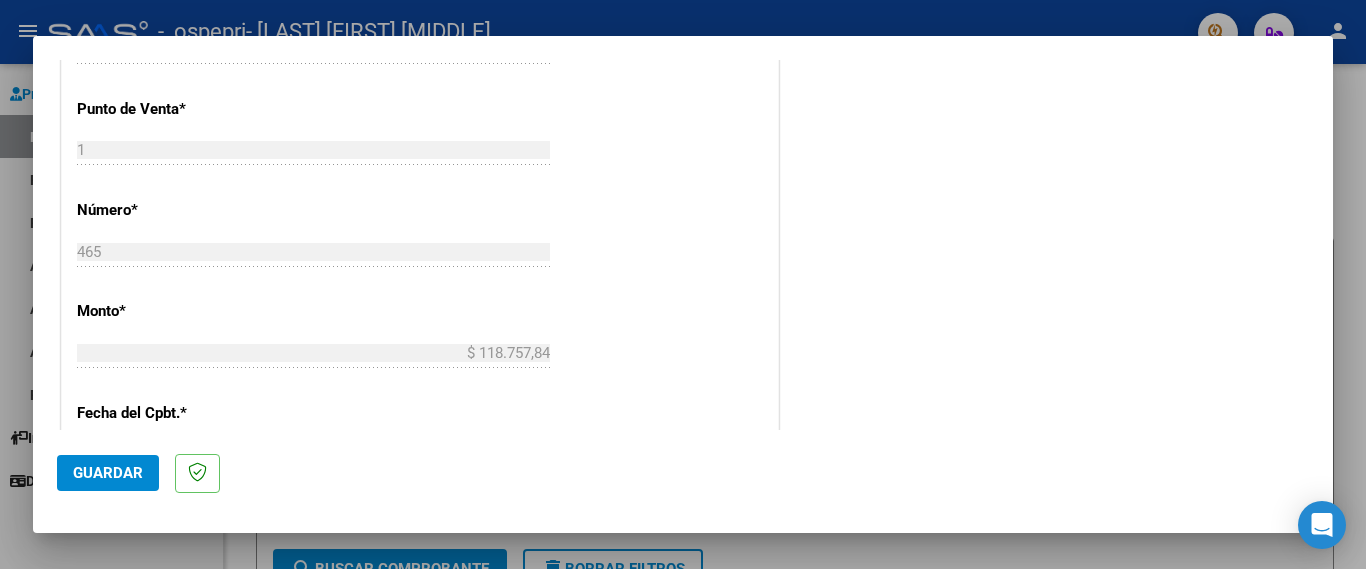 scroll, scrollTop: 1300, scrollLeft: 0, axis: vertical 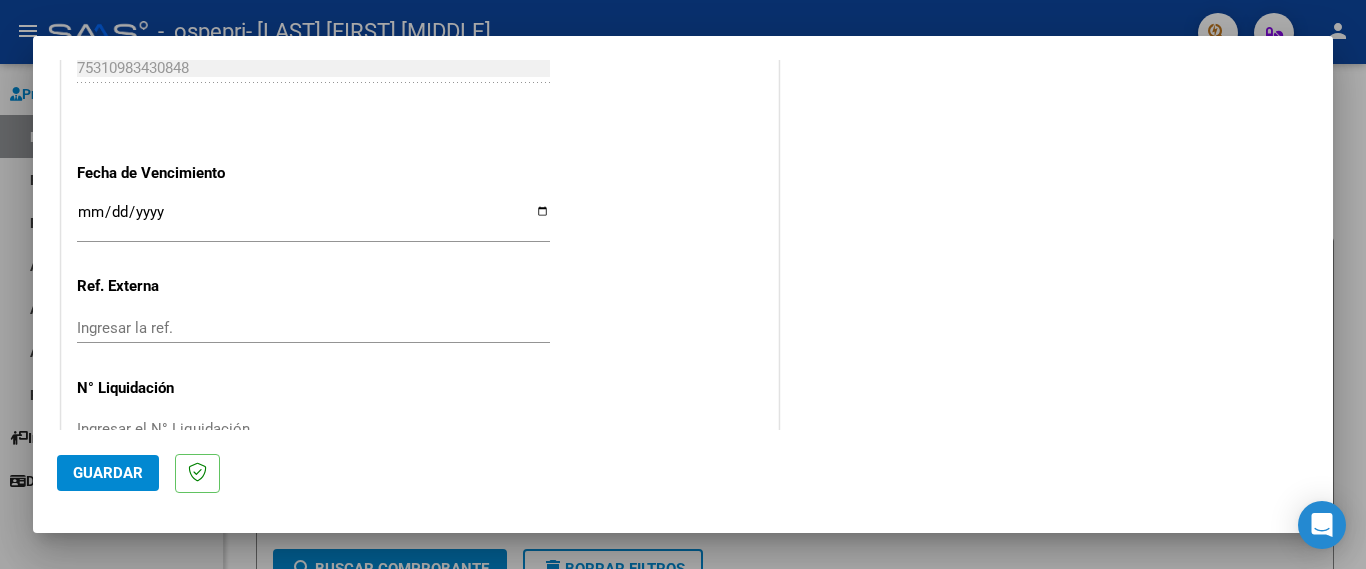 click on "Guardar" 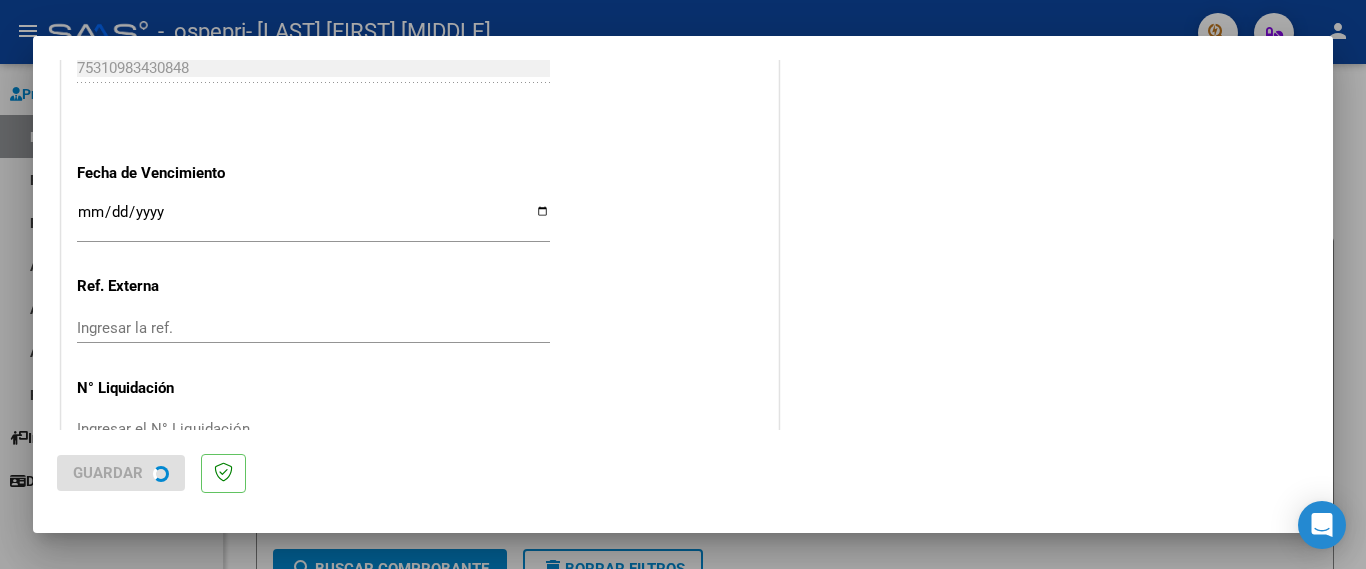 scroll, scrollTop: 0, scrollLeft: 0, axis: both 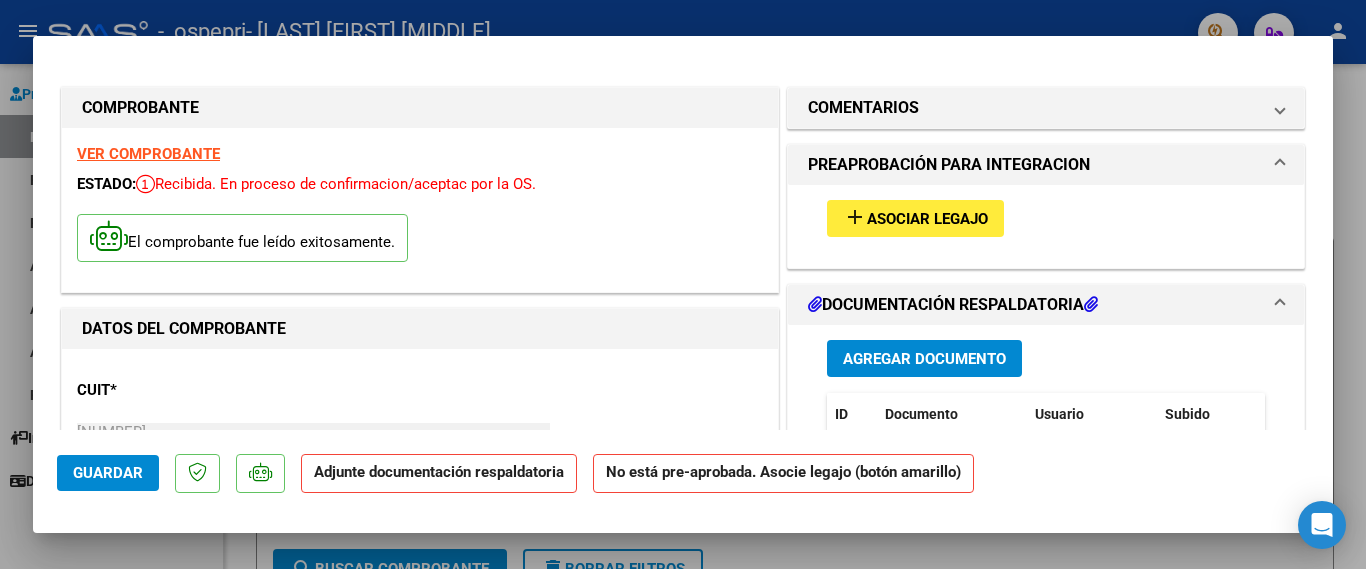 click on "add Asociar Legajo" at bounding box center [915, 218] 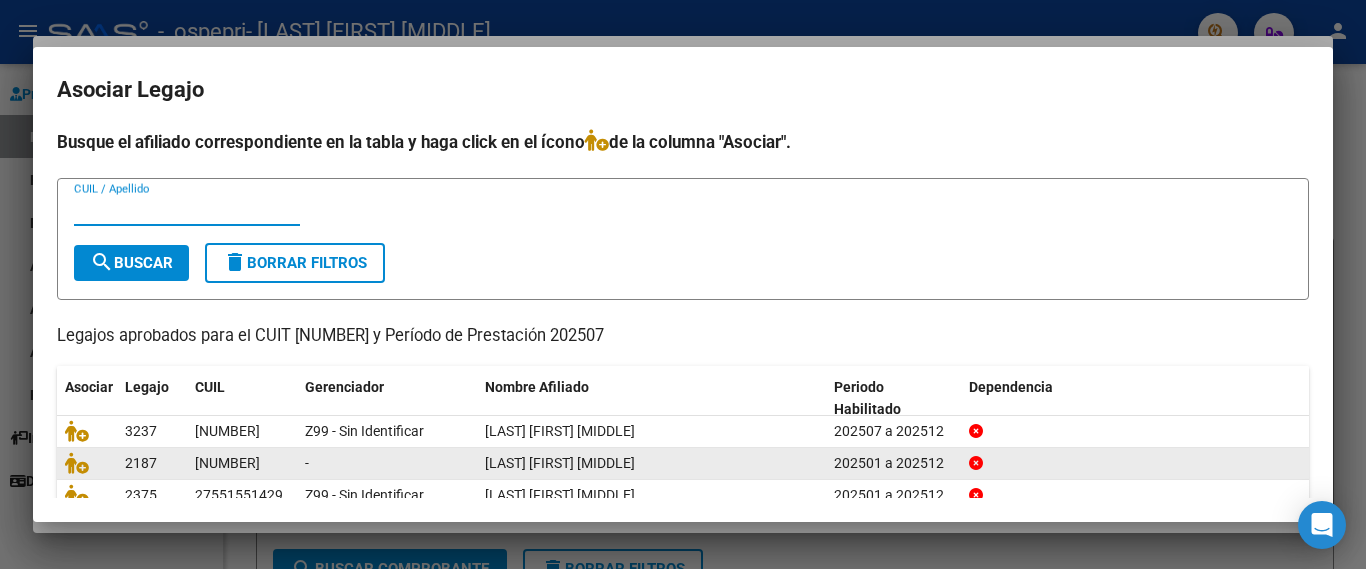 scroll, scrollTop: 100, scrollLeft: 0, axis: vertical 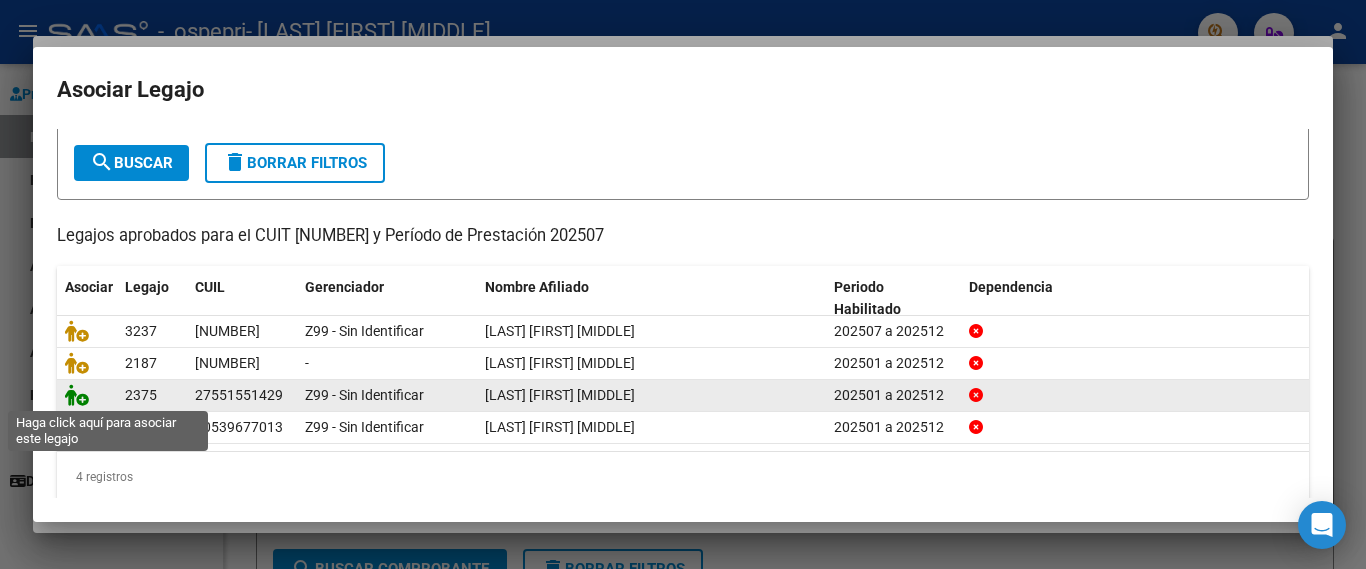 click 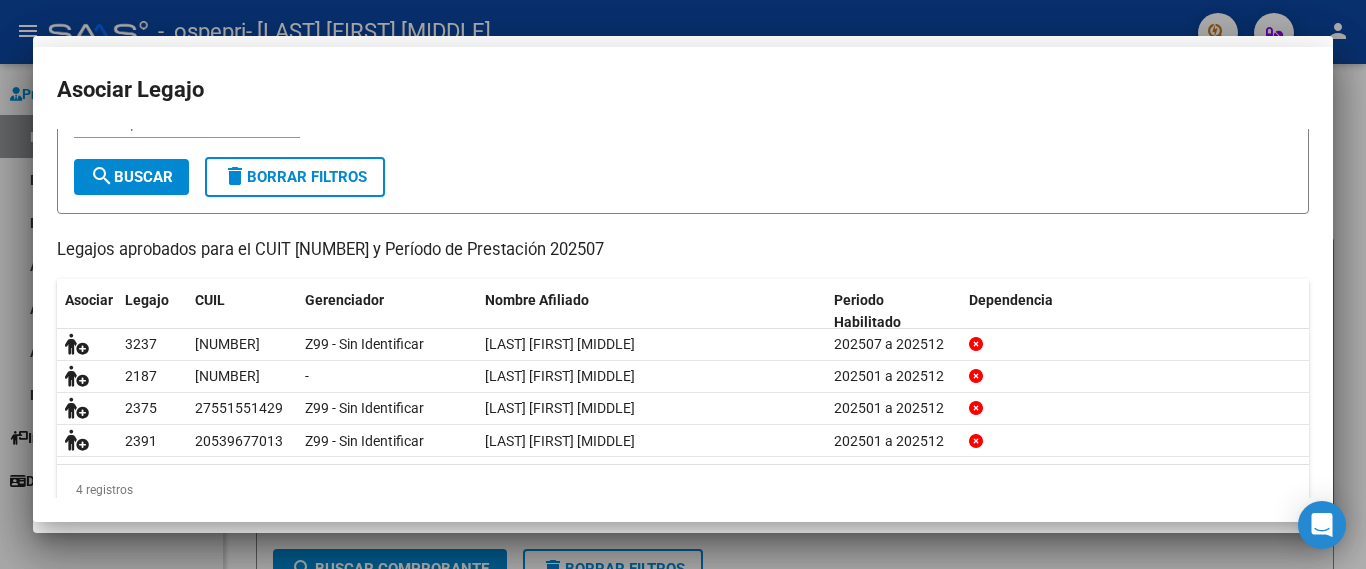 scroll, scrollTop: 113, scrollLeft: 0, axis: vertical 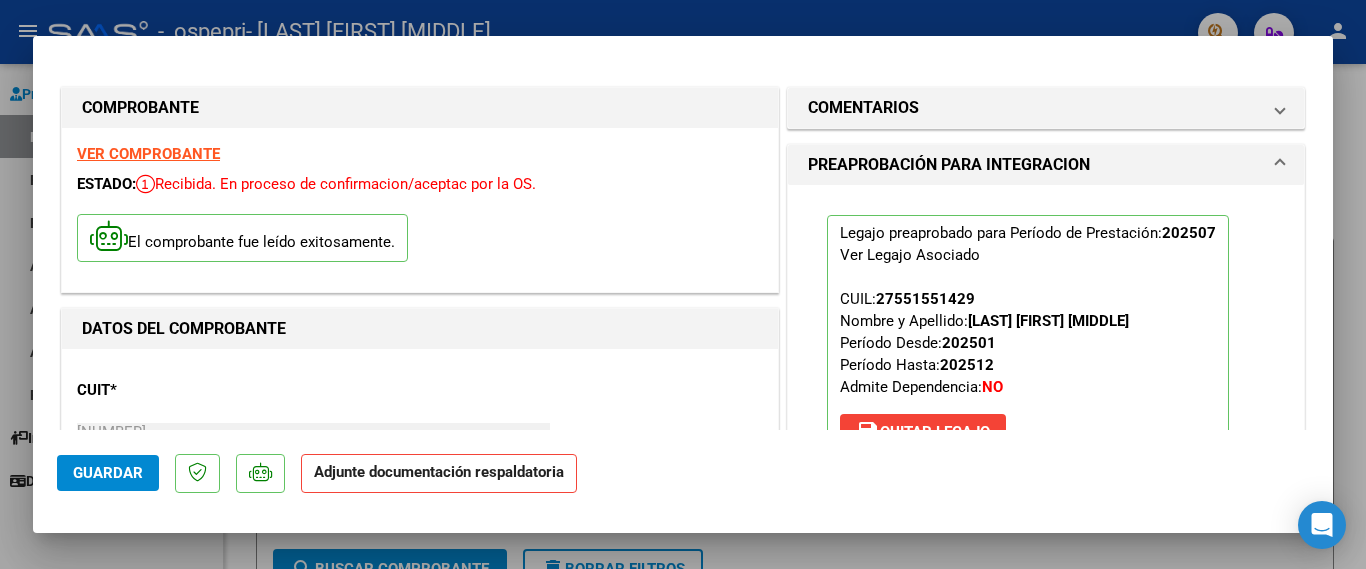 click on "VER COMPROBANTE" at bounding box center (148, 154) 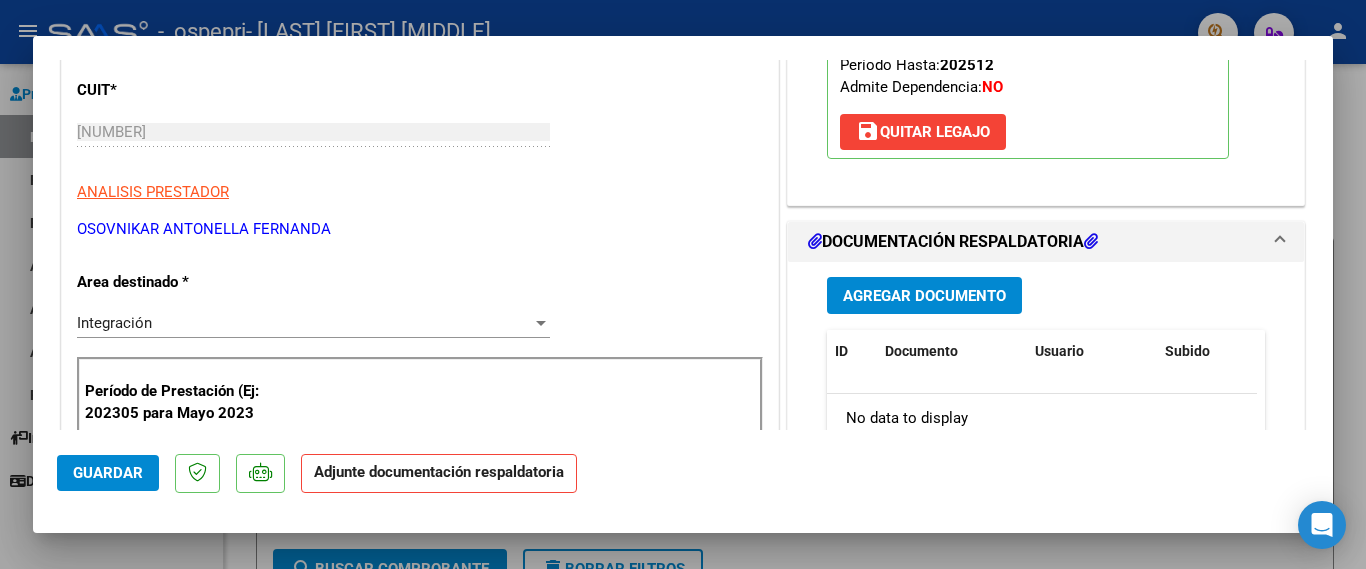 click on "Agregar Documento" at bounding box center [924, 296] 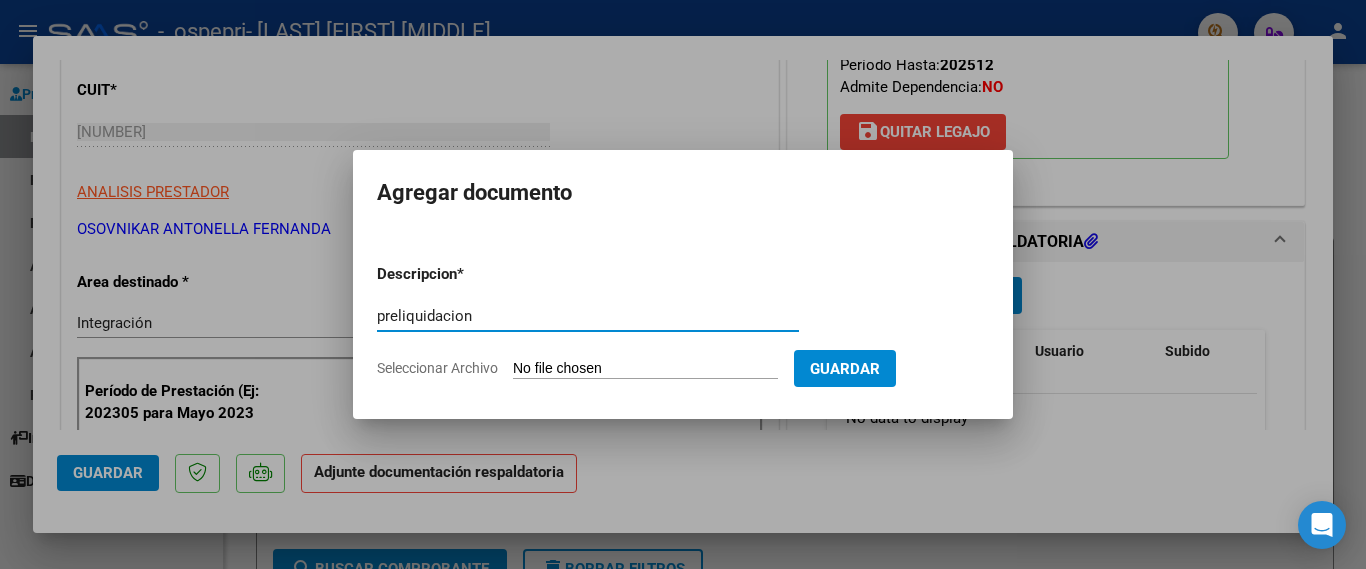 type on "preliquidacion" 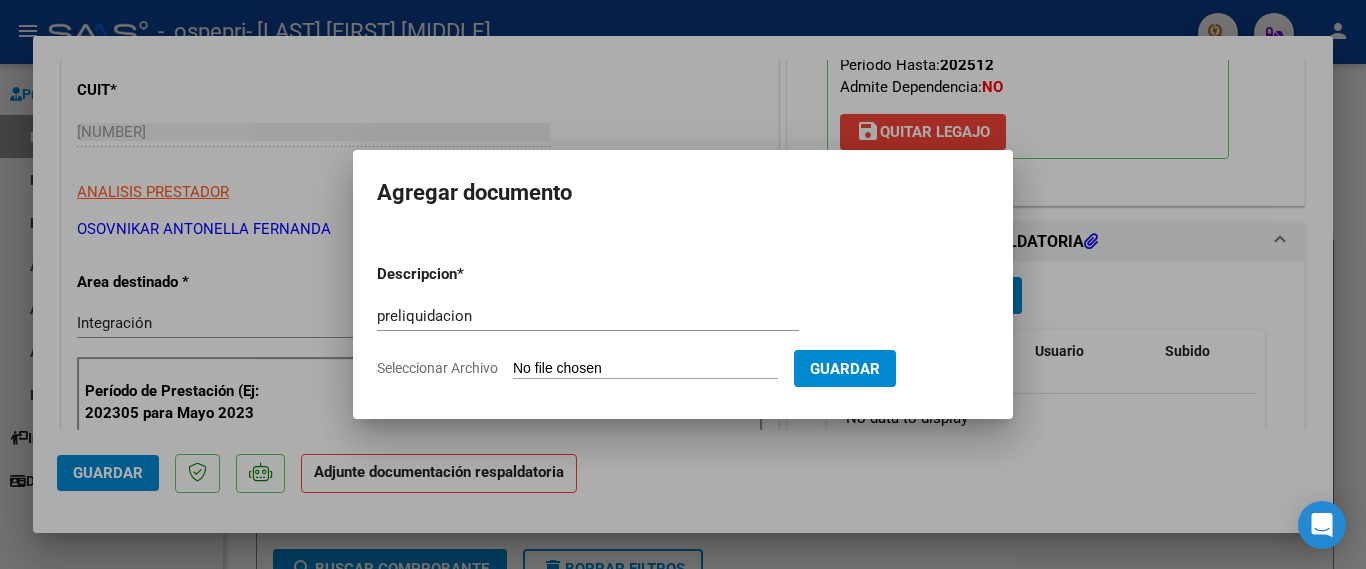 type on "C:\fakepath\[LAST] AGOSTO 2025.pdf" 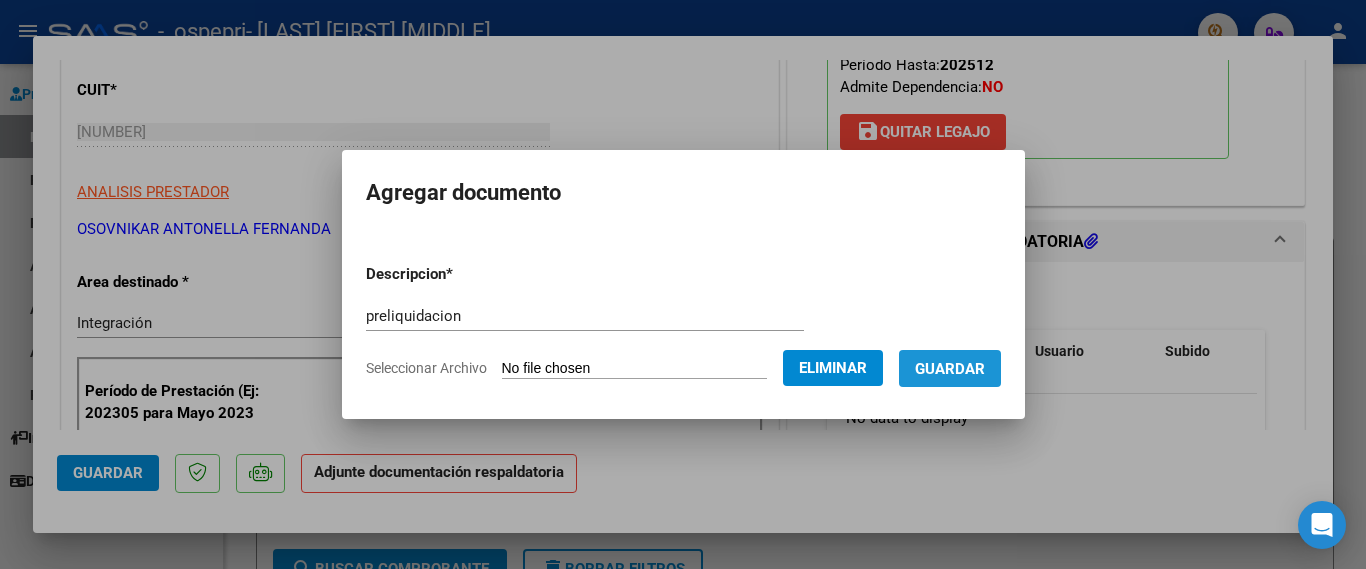 click on "Guardar" at bounding box center [950, 369] 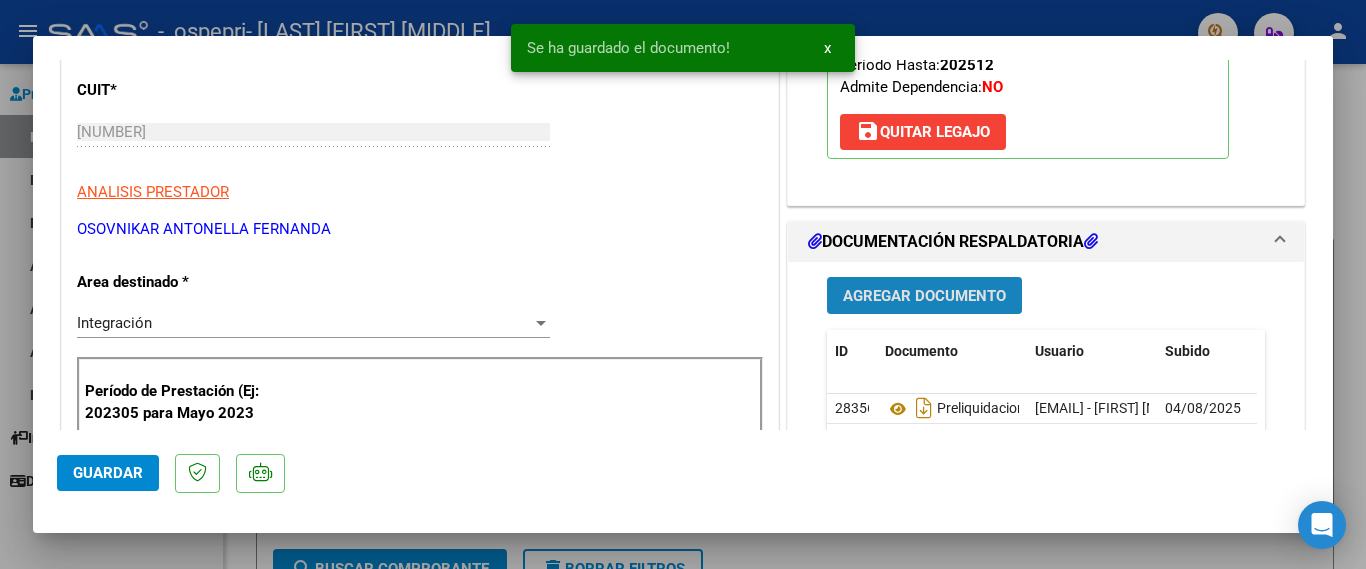 click on "Agregar Documento" at bounding box center (924, 296) 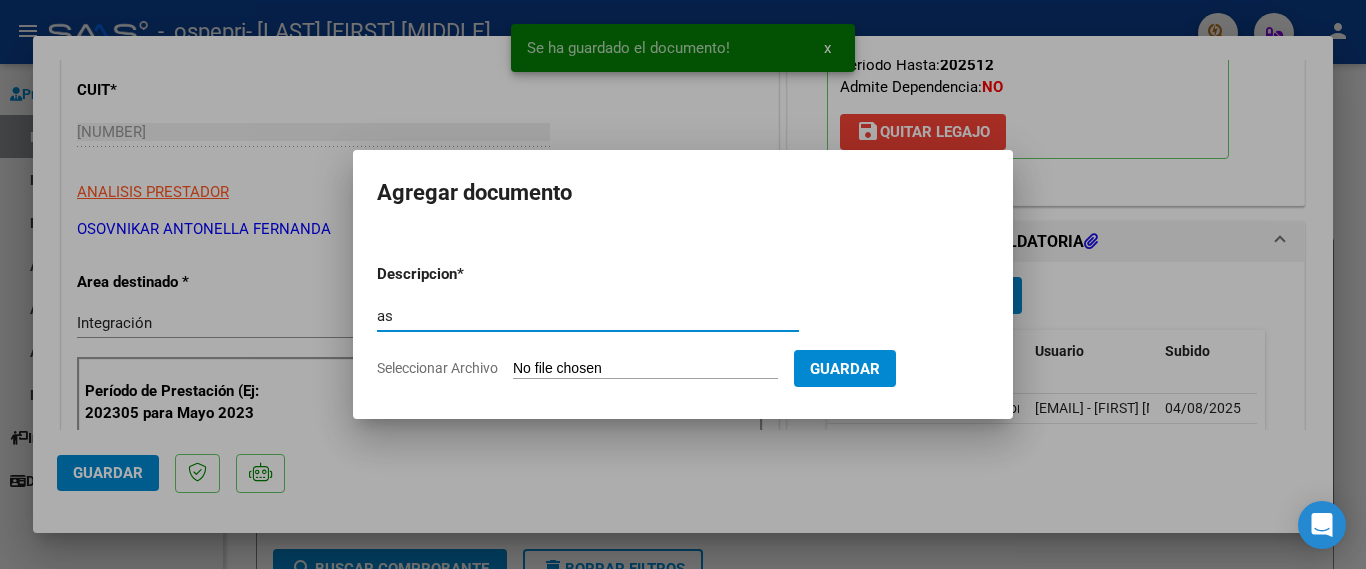 type on "ASISTENCIA" 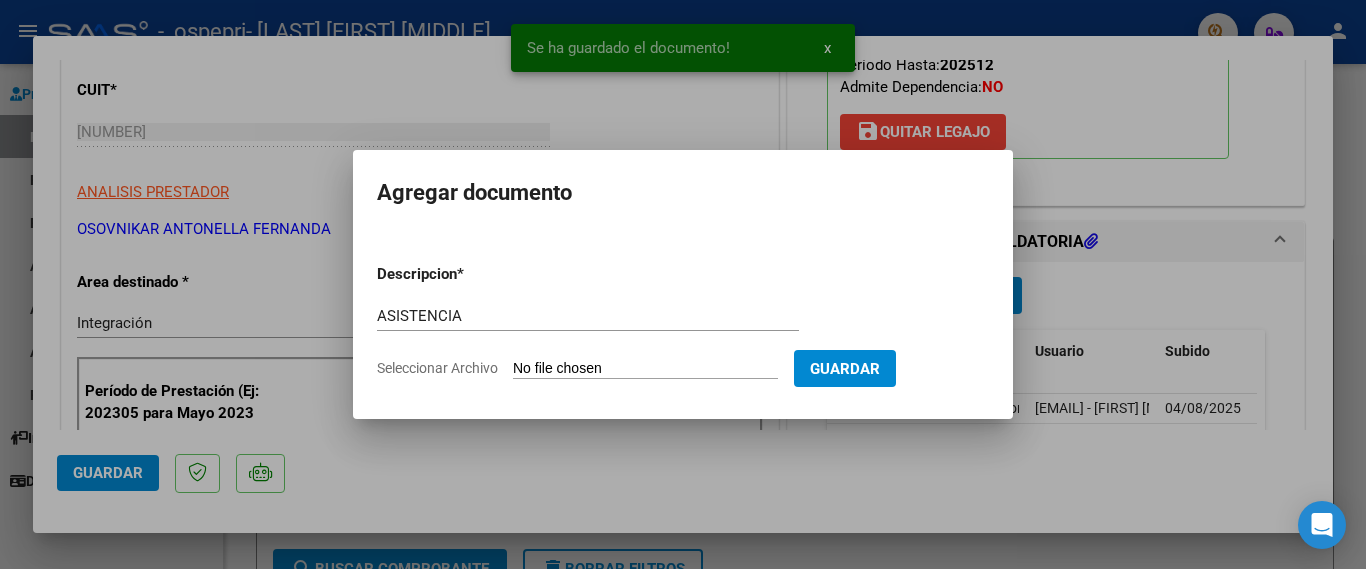 click on "Seleccionar Archivo" at bounding box center (645, 369) 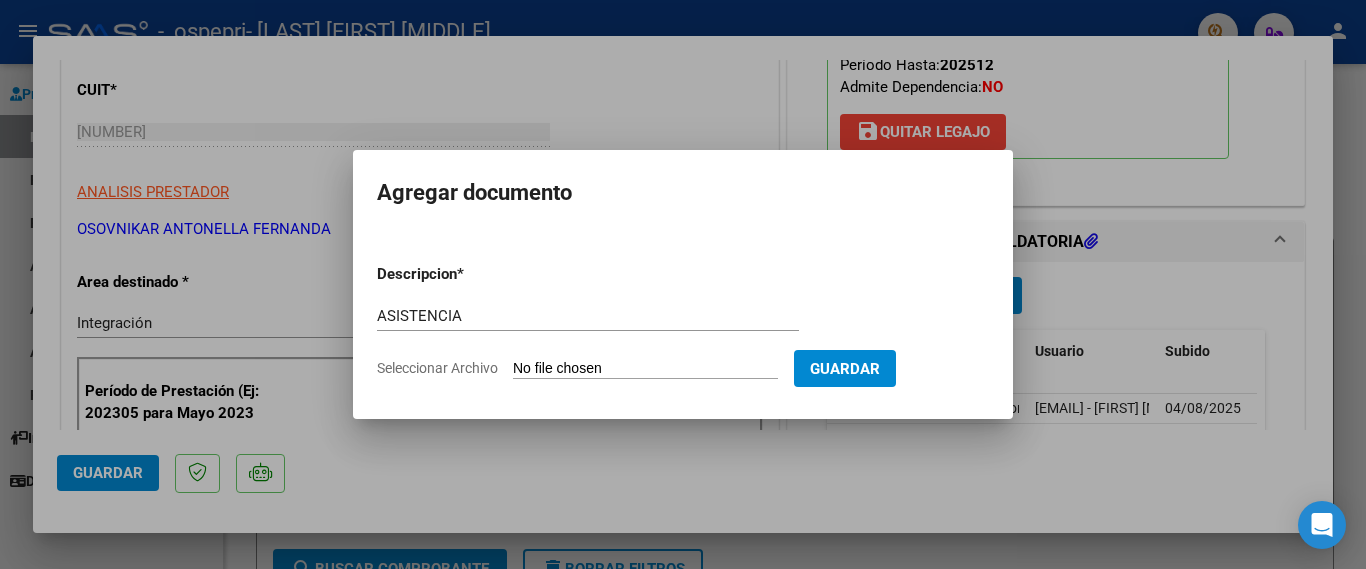 type on "C:\fakepath\[NAME] AGOSTO 2025.pdf" 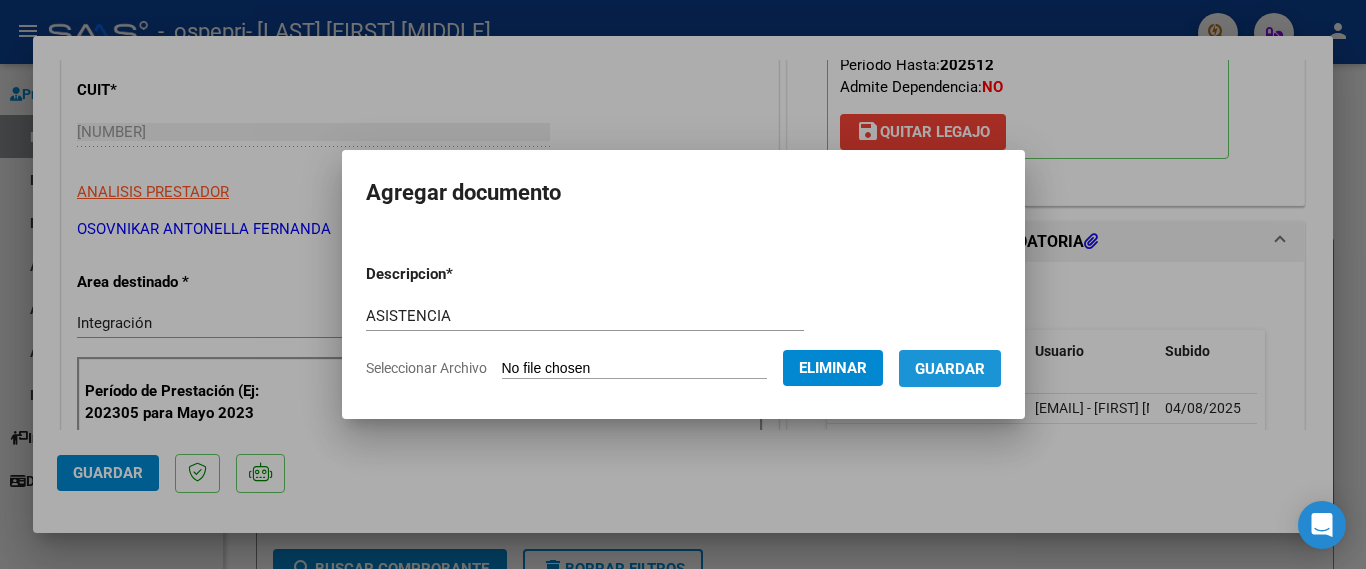 click on "Guardar" at bounding box center (950, 369) 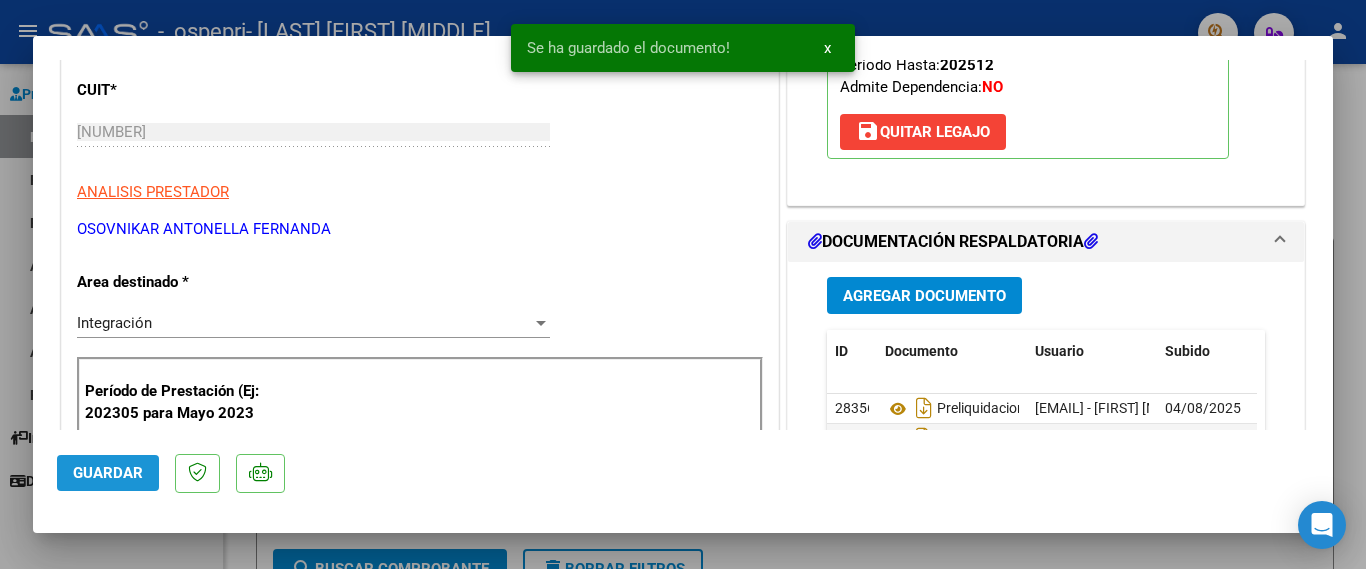 click on "Guardar" 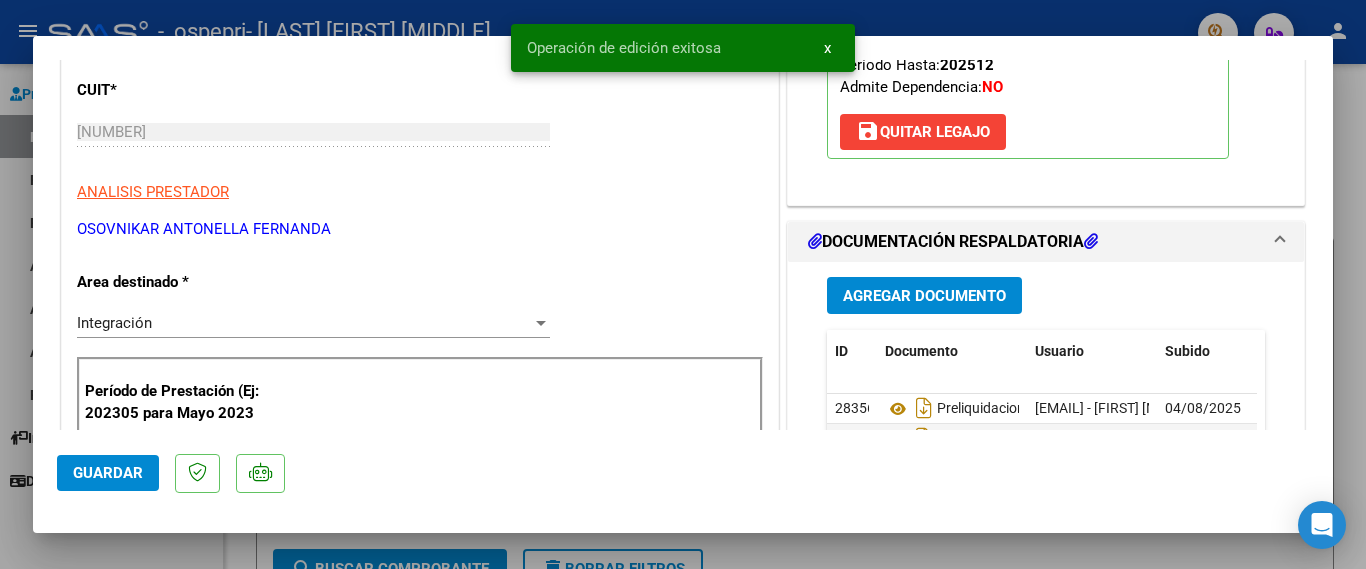 click on "x" at bounding box center [827, 48] 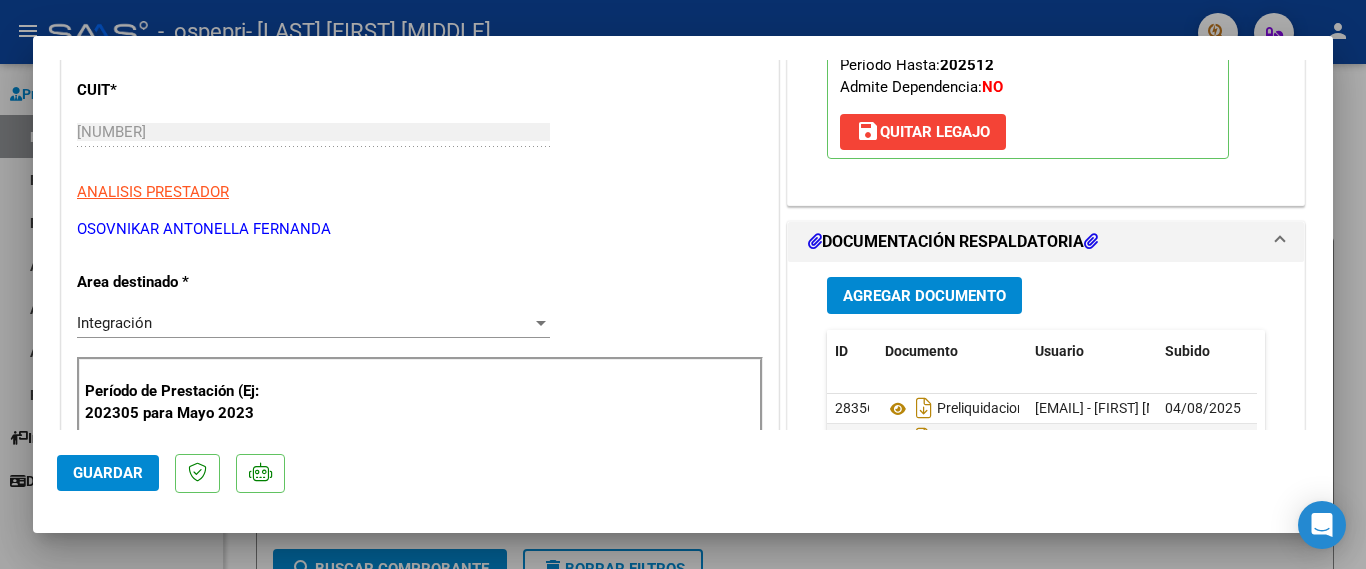 click at bounding box center (683, 284) 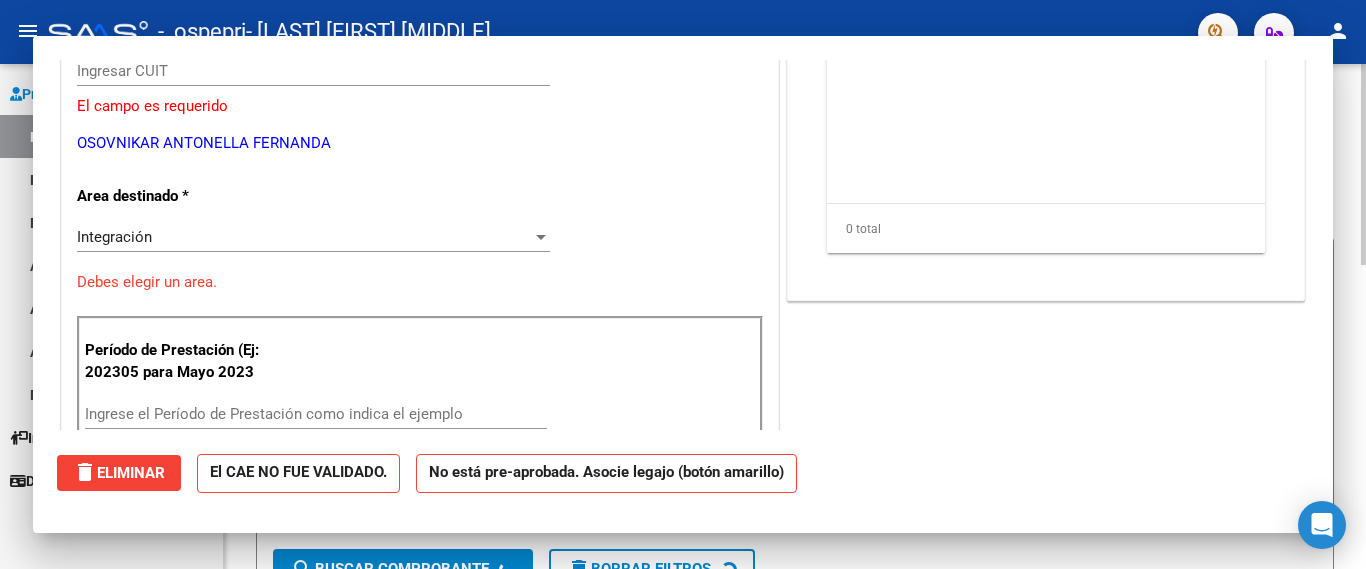 scroll, scrollTop: 0, scrollLeft: 0, axis: both 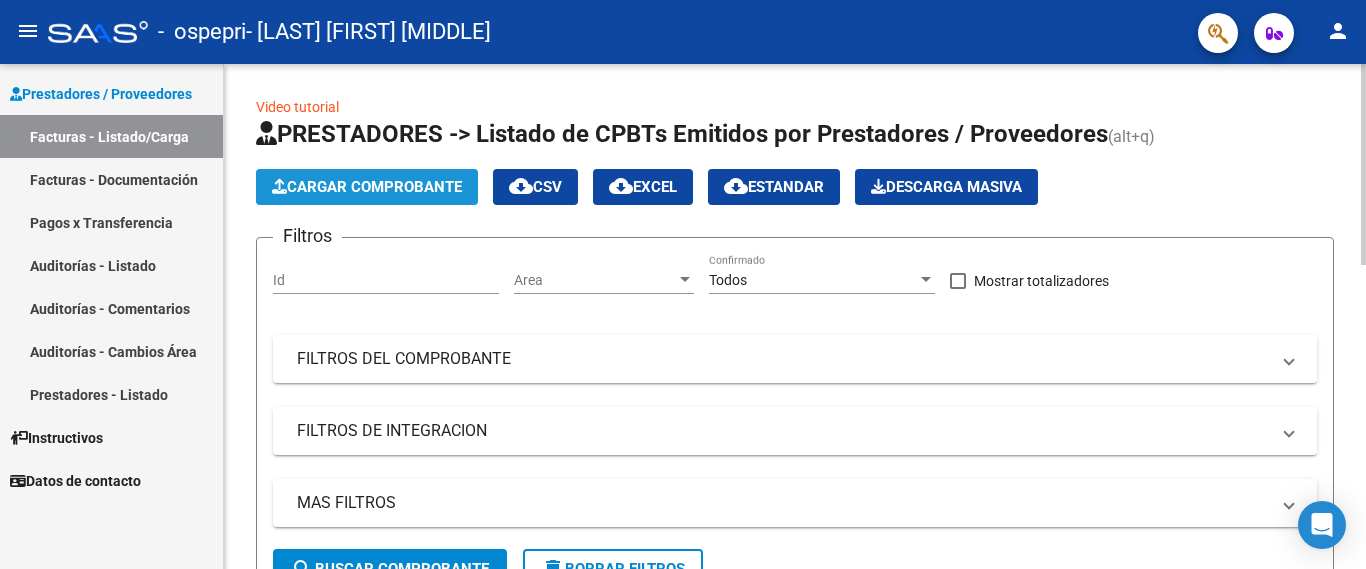 click on "Cargar Comprobante" 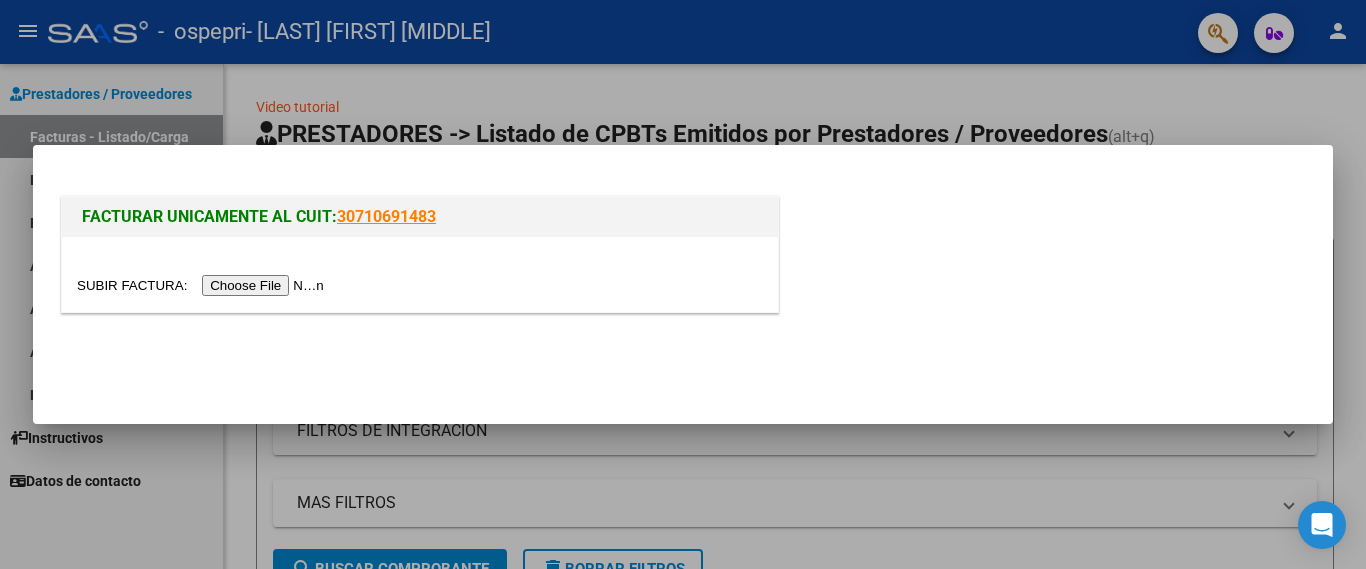 click at bounding box center [203, 285] 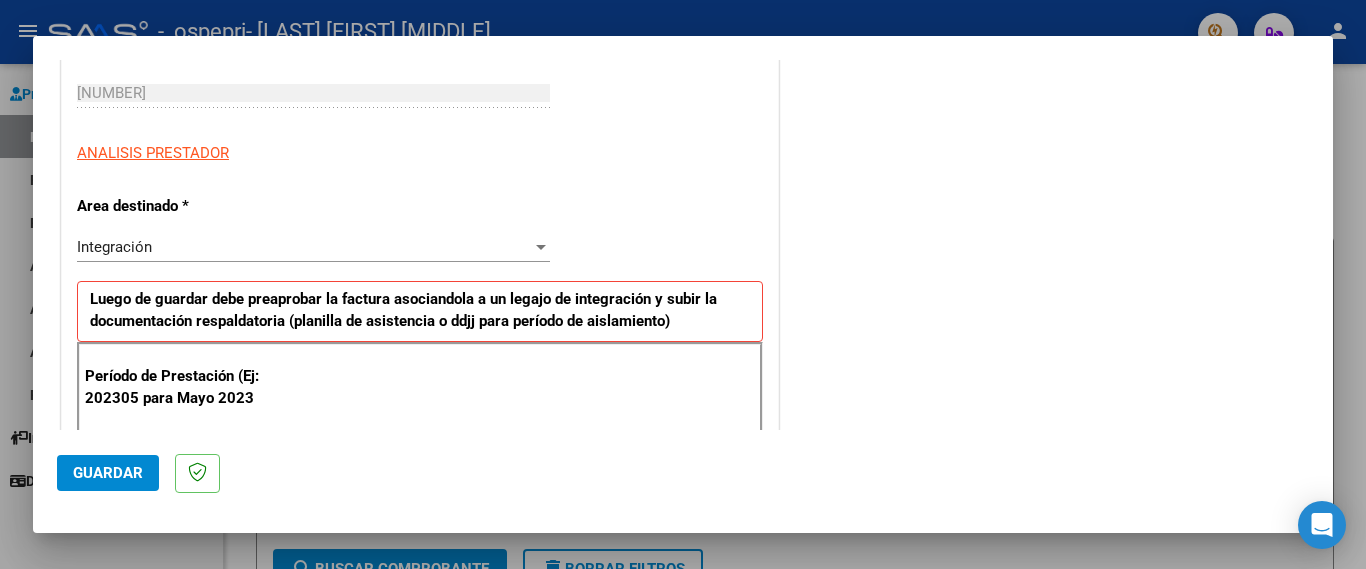 scroll, scrollTop: 500, scrollLeft: 0, axis: vertical 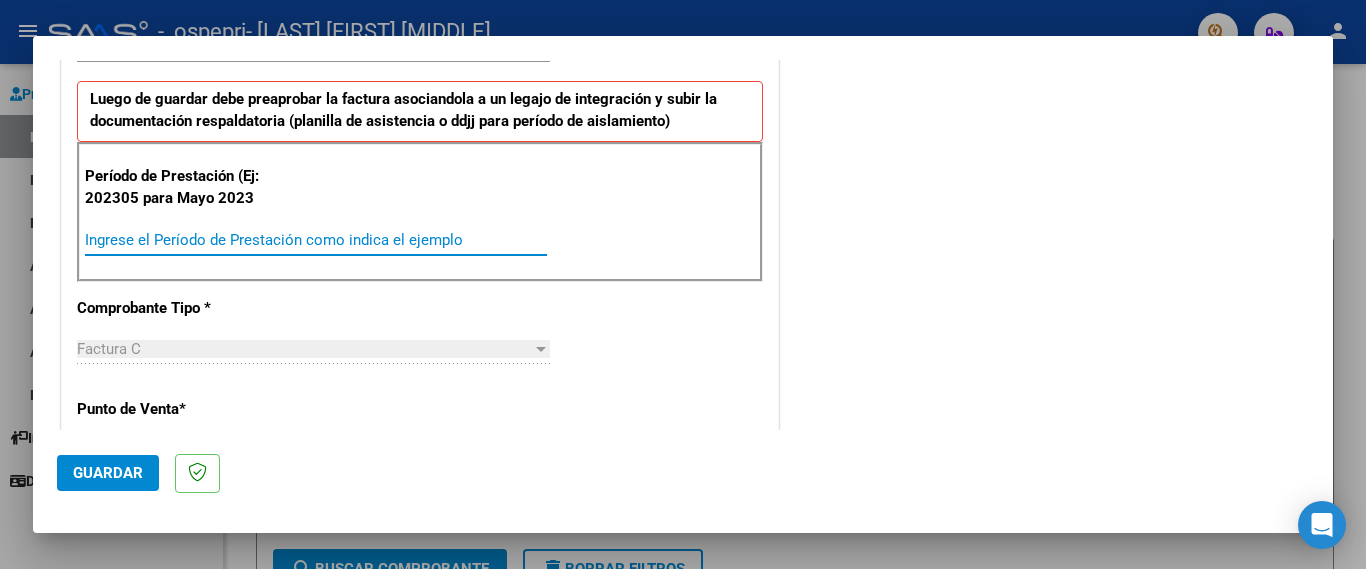 click on "Ingrese el Período de Prestación como indica el ejemplo" at bounding box center (316, 240) 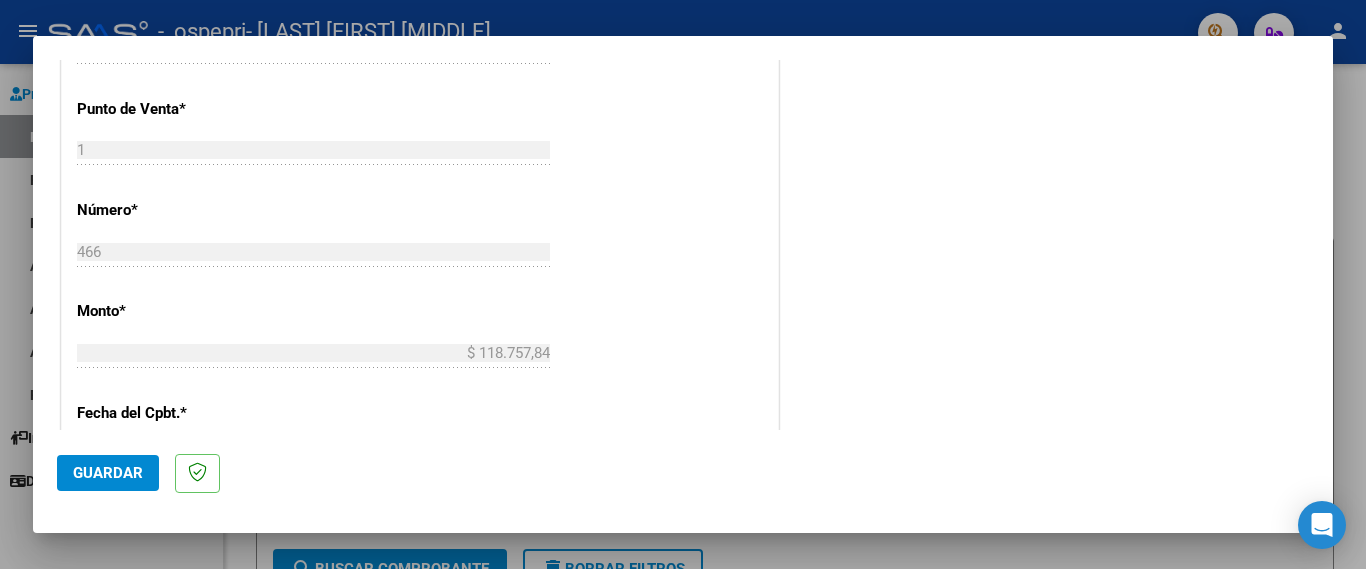 scroll, scrollTop: 1328, scrollLeft: 0, axis: vertical 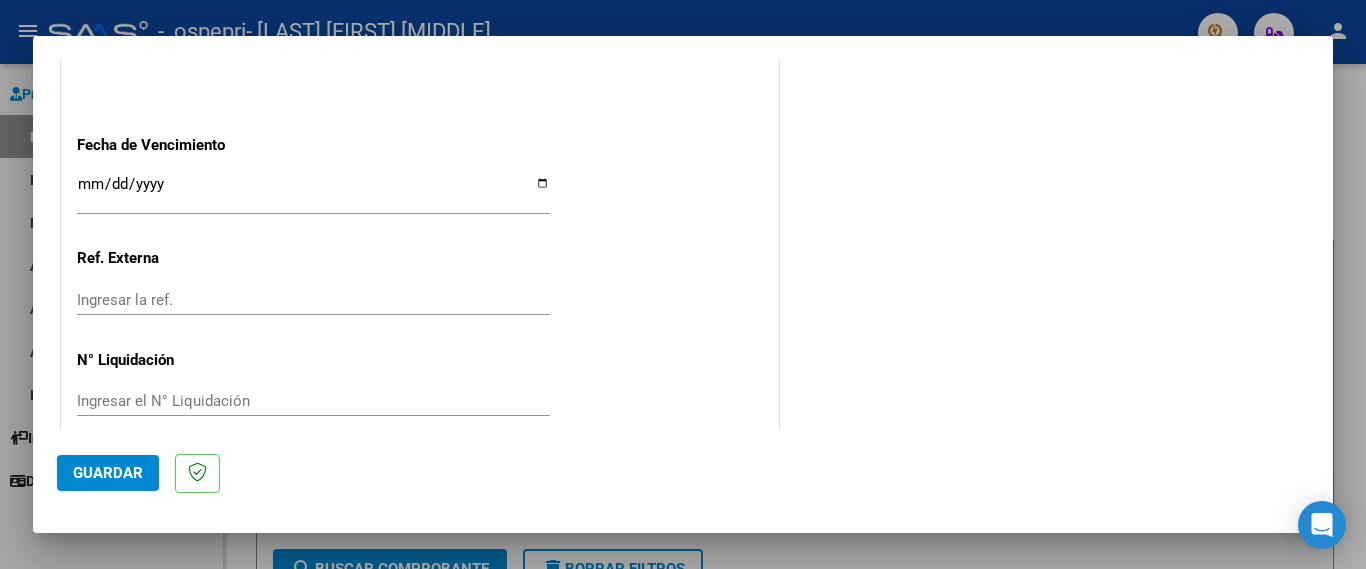 type on "202507" 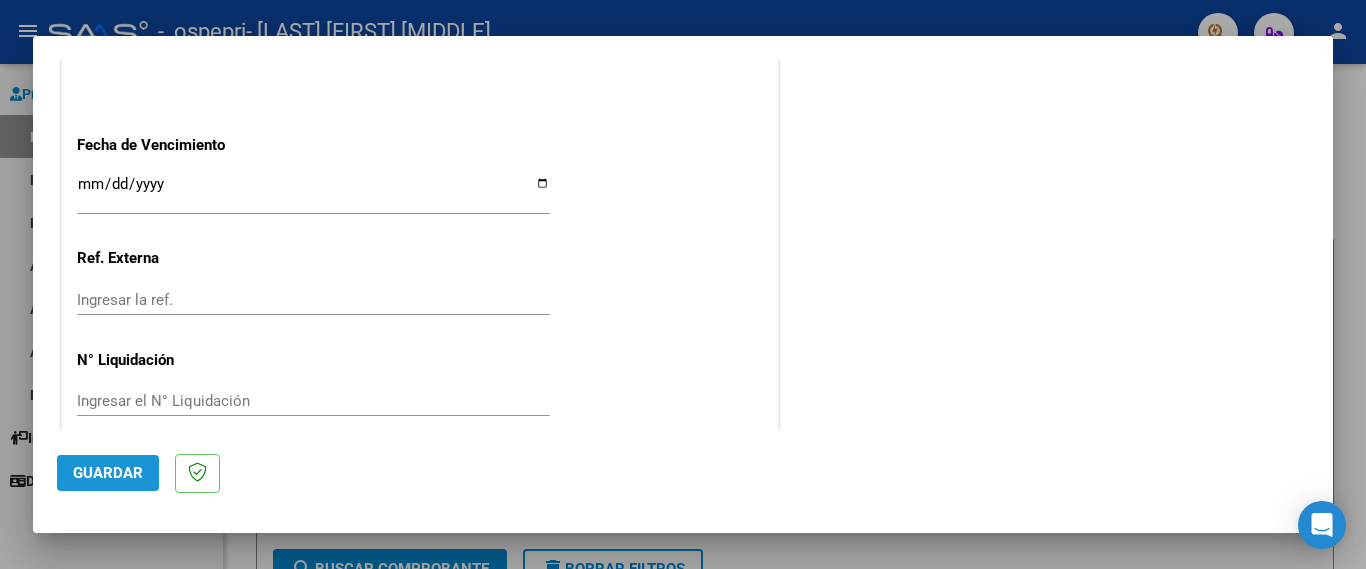 click on "Guardar" 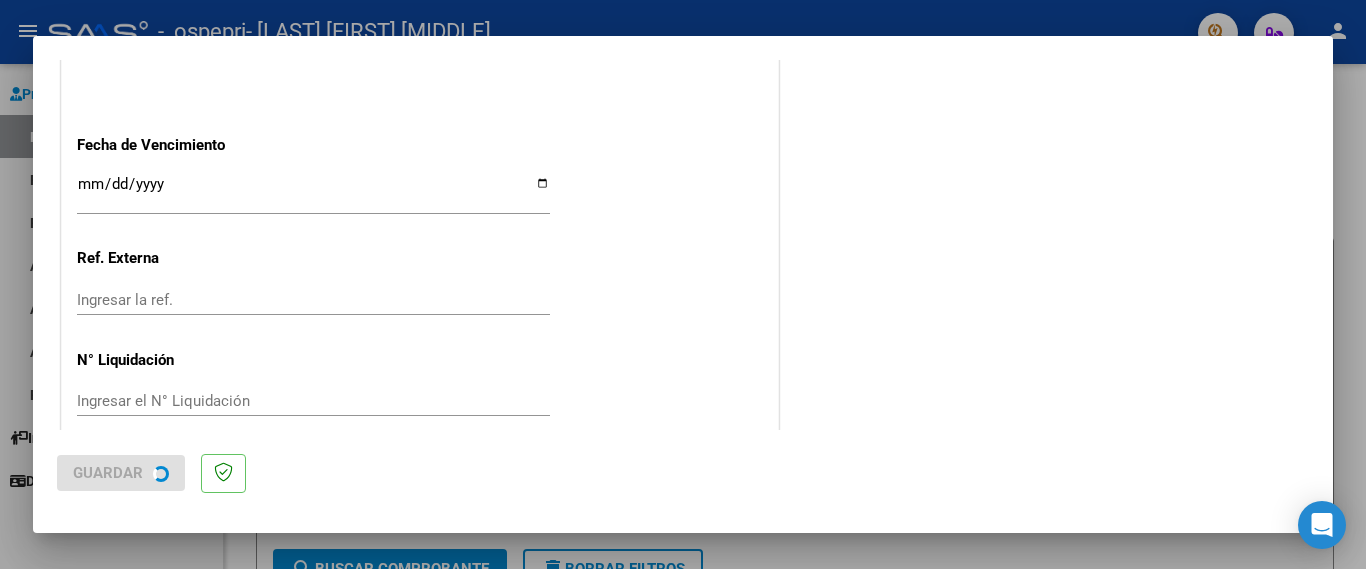 scroll, scrollTop: 0, scrollLeft: 0, axis: both 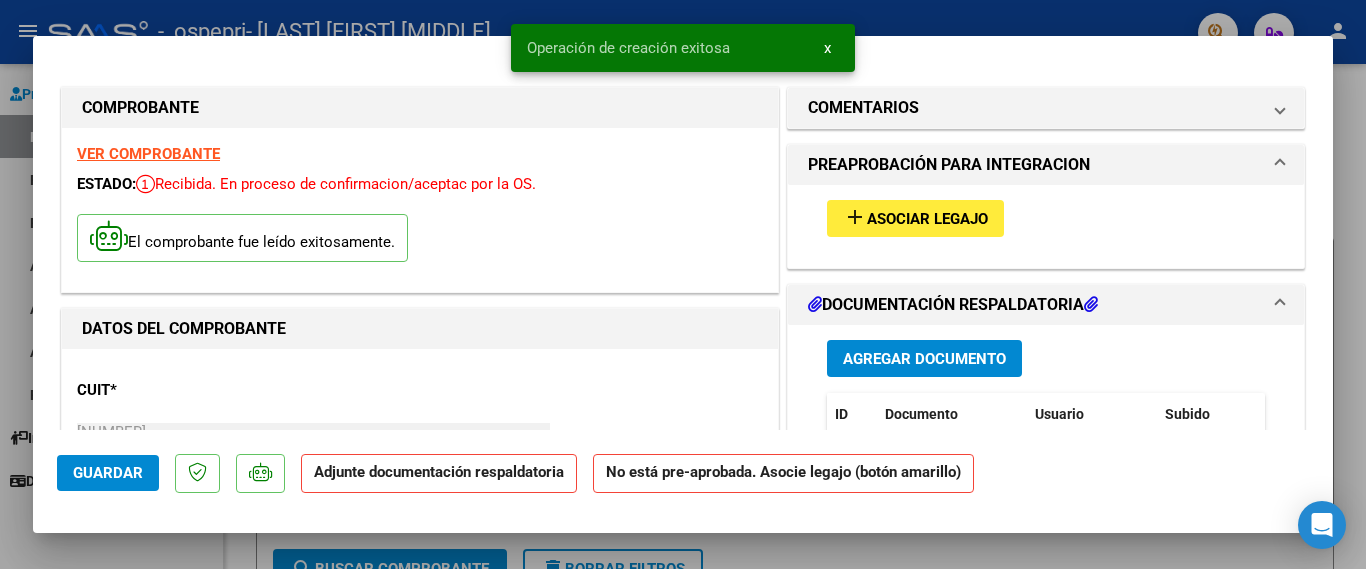 click on "Asociar Legajo" at bounding box center (927, 219) 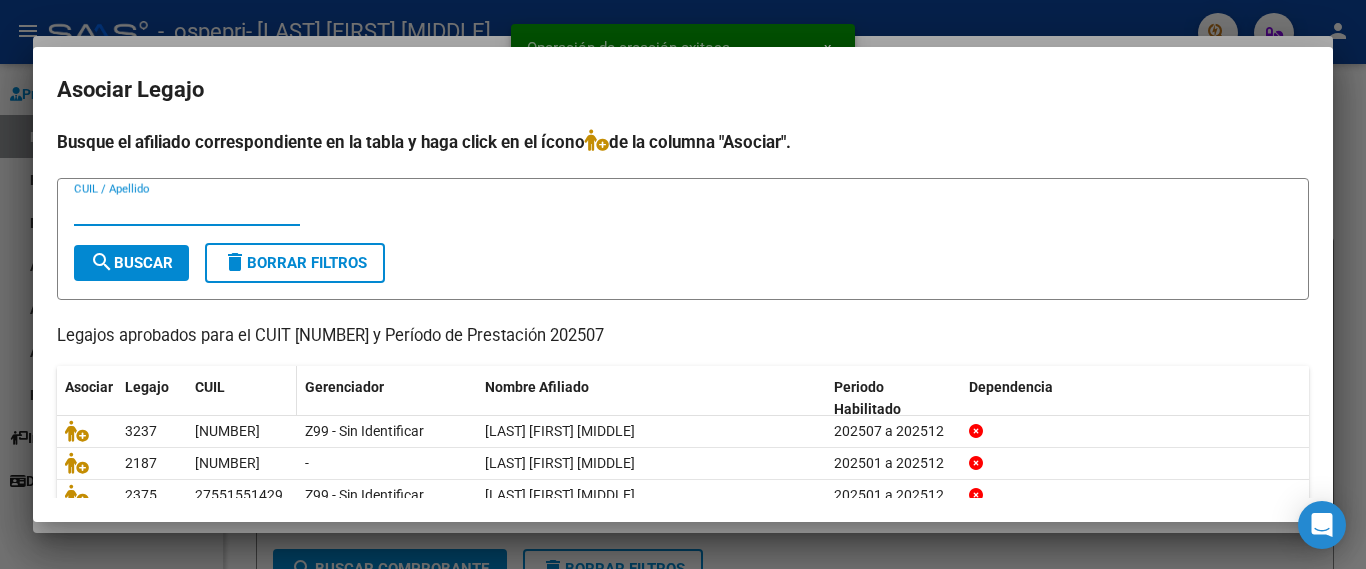 scroll, scrollTop: 119, scrollLeft: 0, axis: vertical 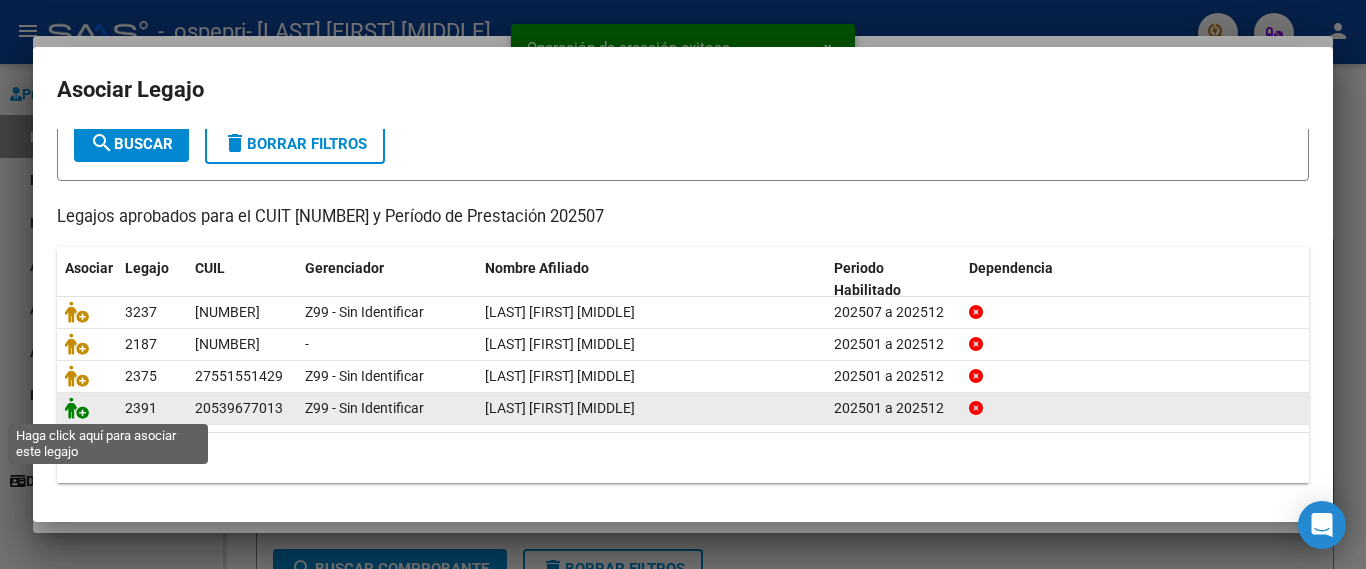 click 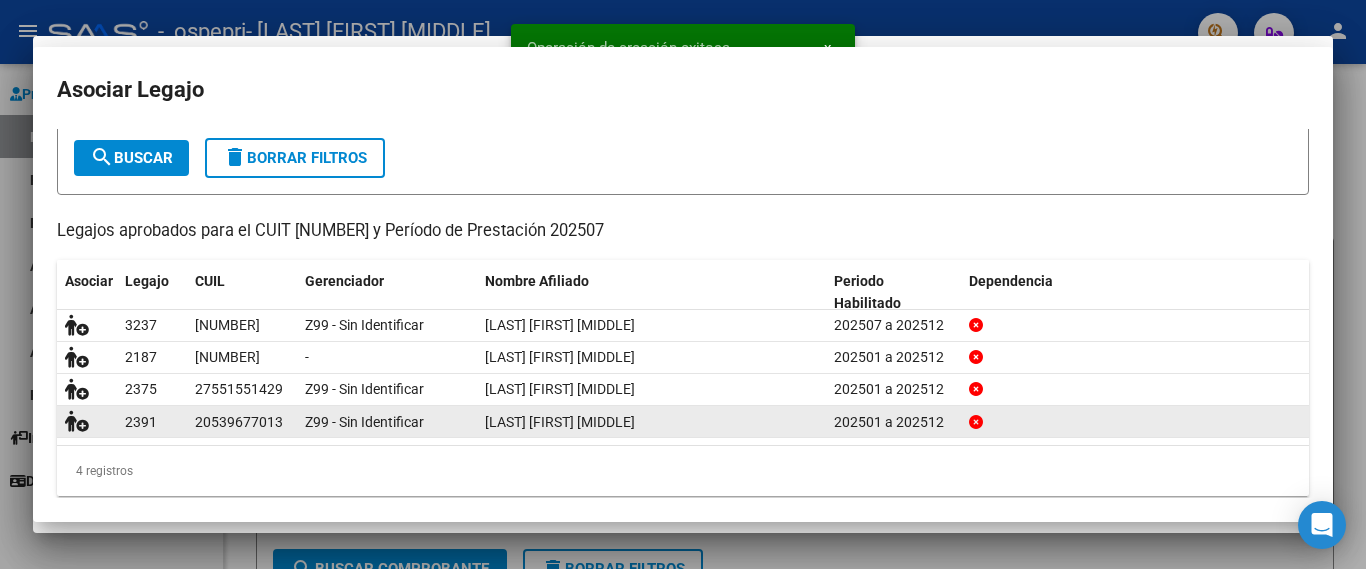 scroll, scrollTop: 0, scrollLeft: 0, axis: both 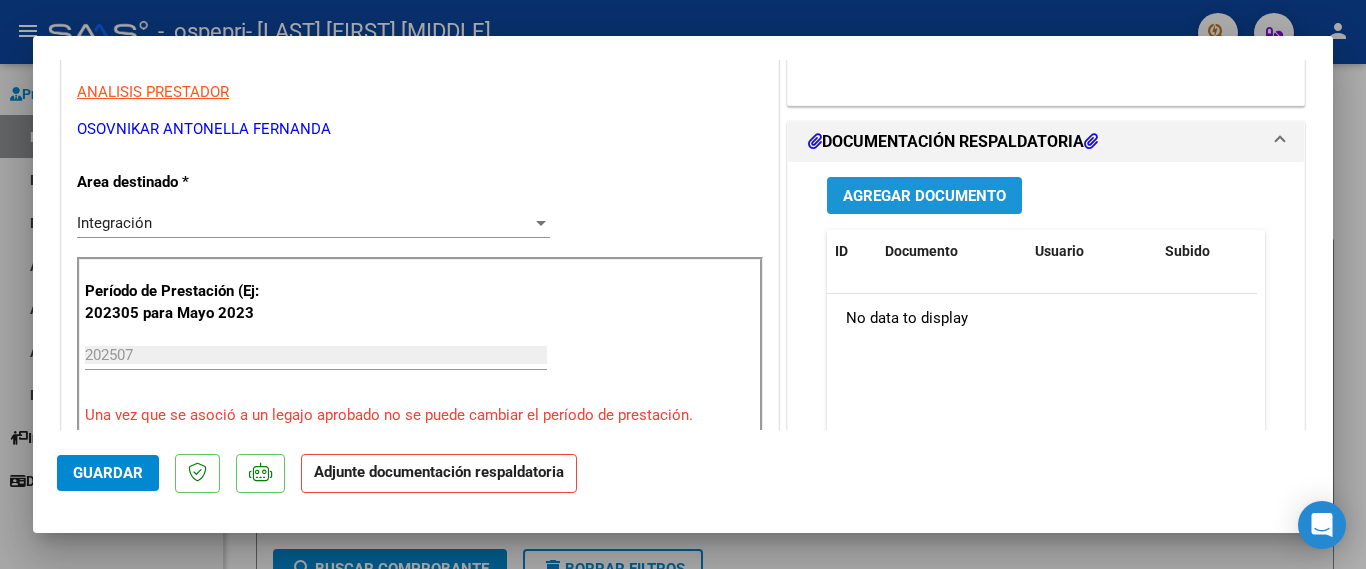 click on "Agregar Documento" at bounding box center (924, 196) 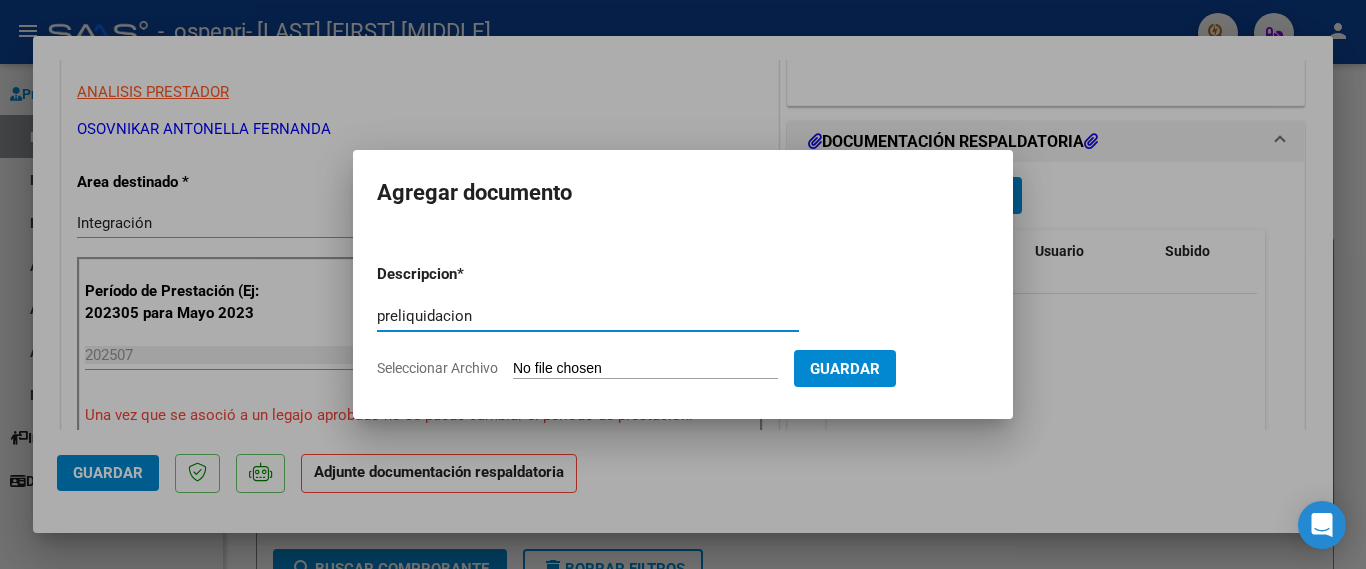 type on "preliquidacion" 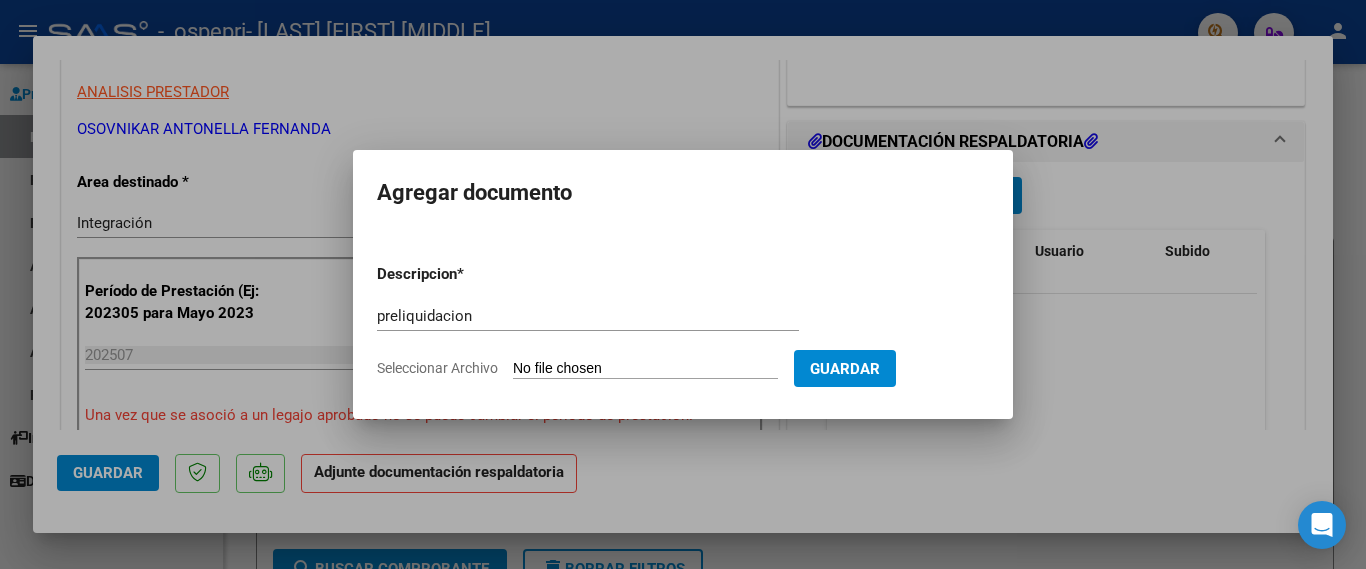 click on "Seleccionar Archivo" at bounding box center (645, 369) 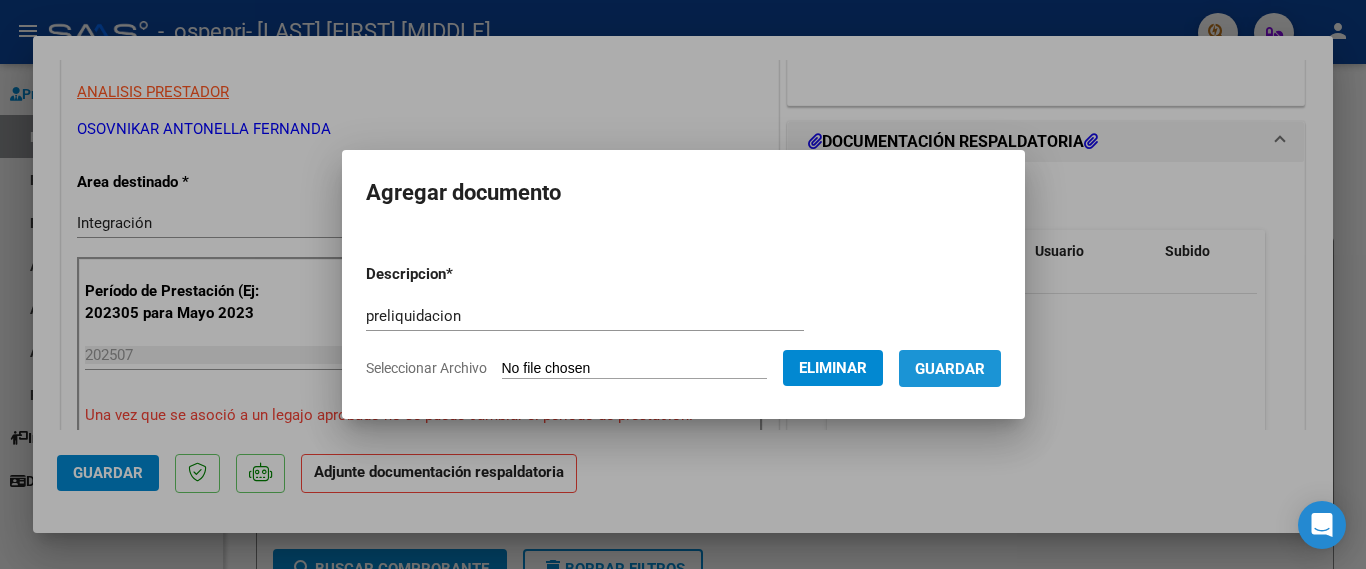 click on "Guardar" at bounding box center [950, 369] 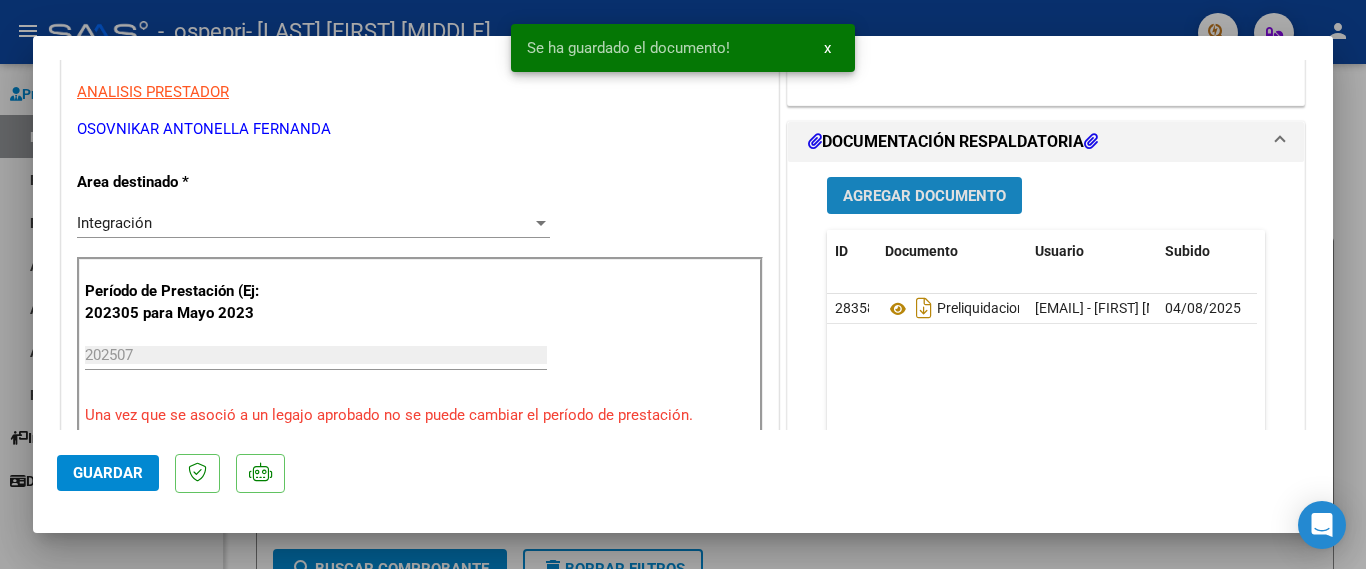 click on "Agregar Documento" at bounding box center [924, 196] 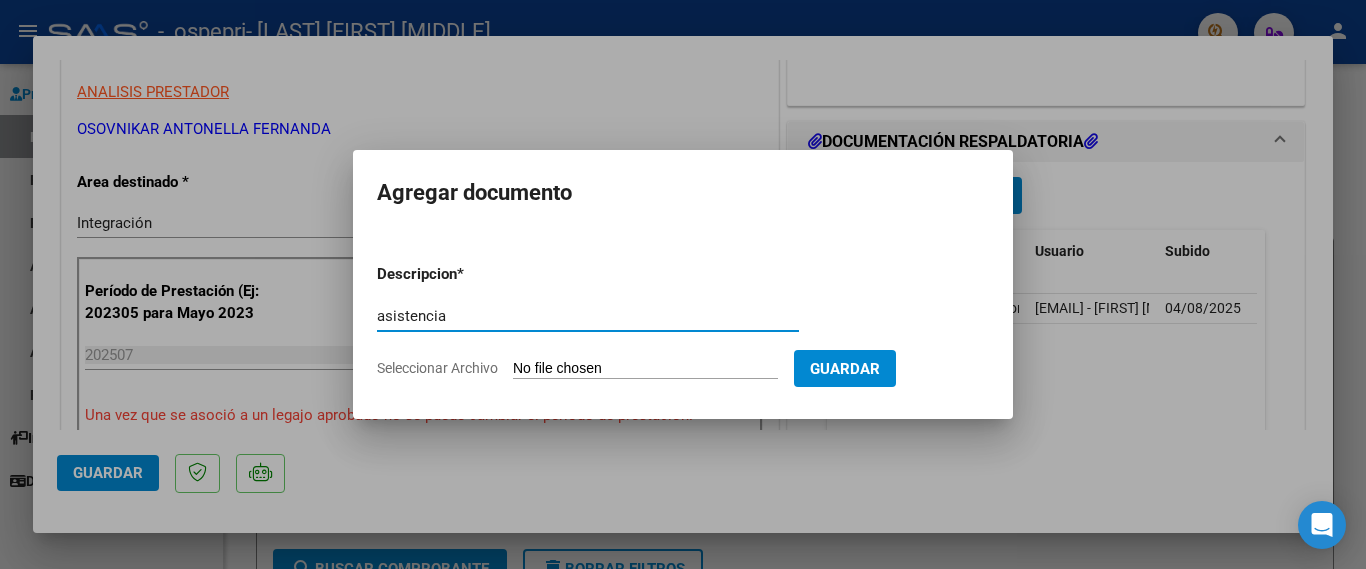 type on "asistencia" 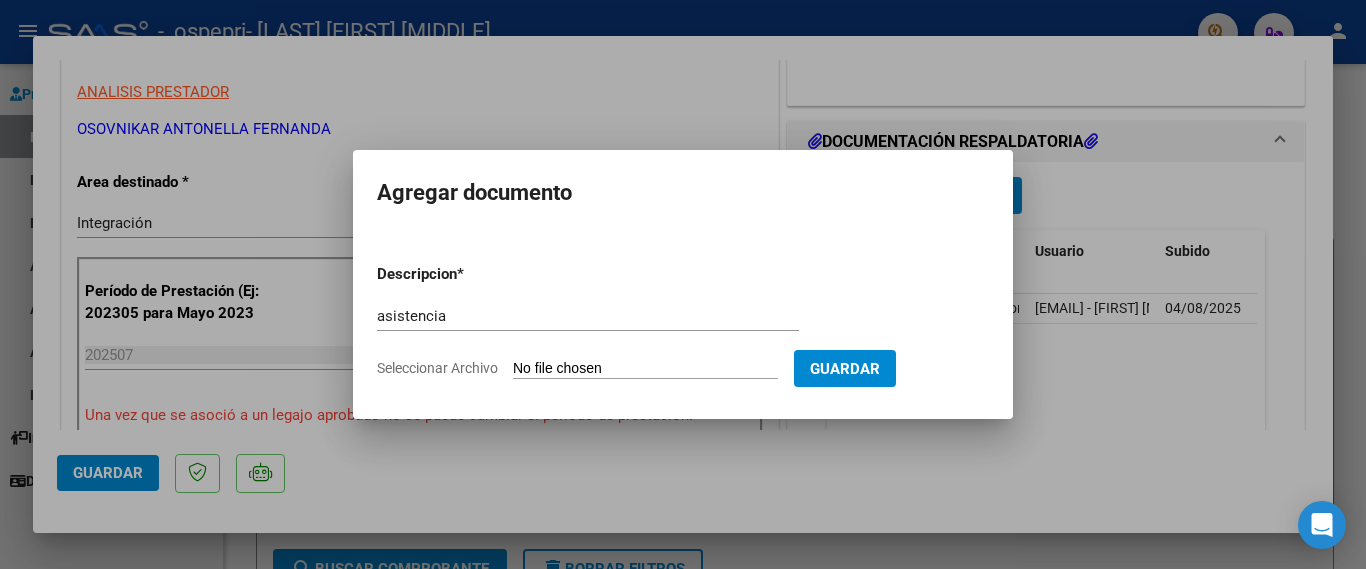 type on "C:\fakepath\[NAME] agosto 2025.pdf" 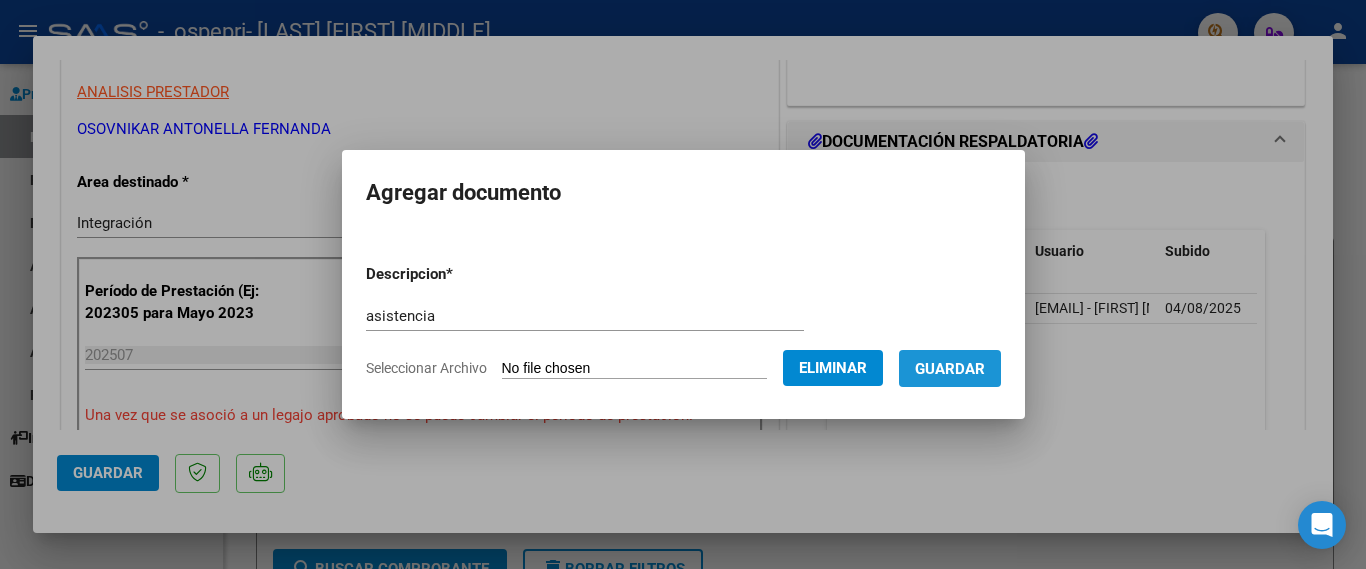 click on "Guardar" at bounding box center (950, 368) 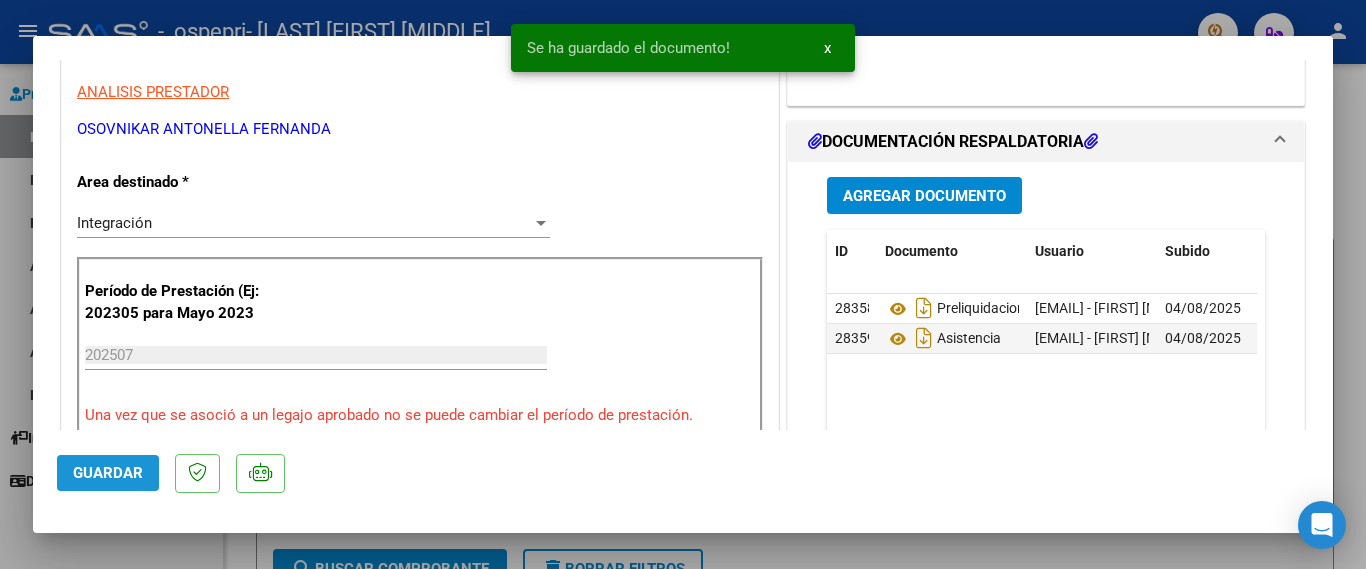 click on "Guardar" 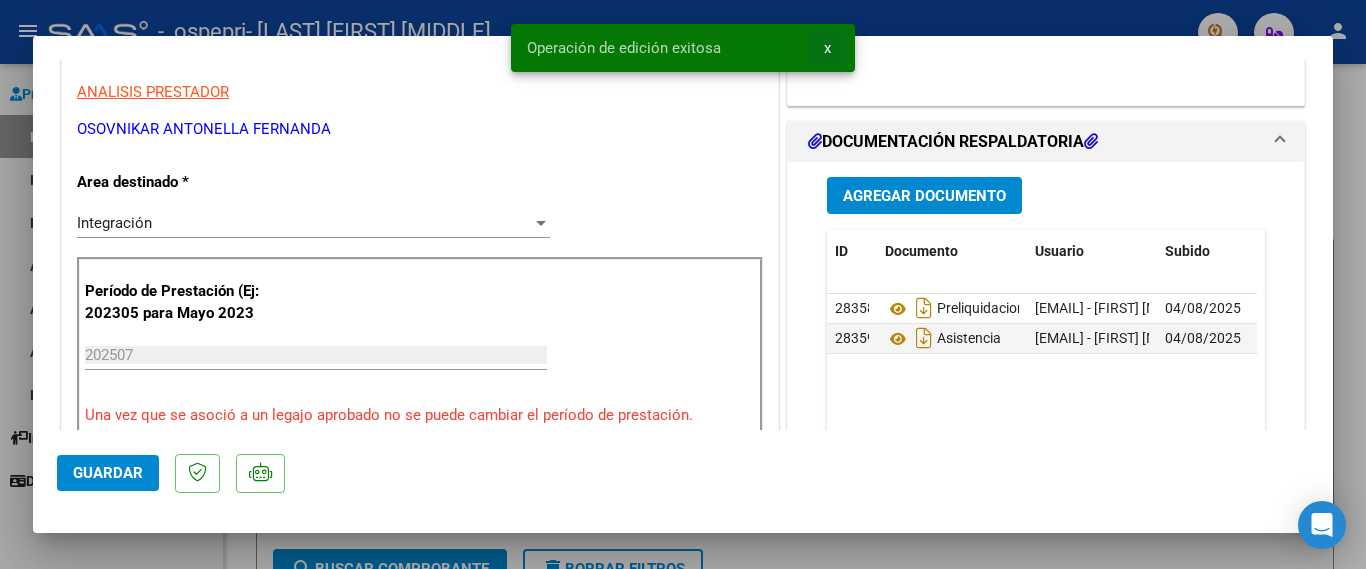 drag, startPoint x: 833, startPoint y: 55, endPoint x: 804, endPoint y: 74, distance: 34.669872 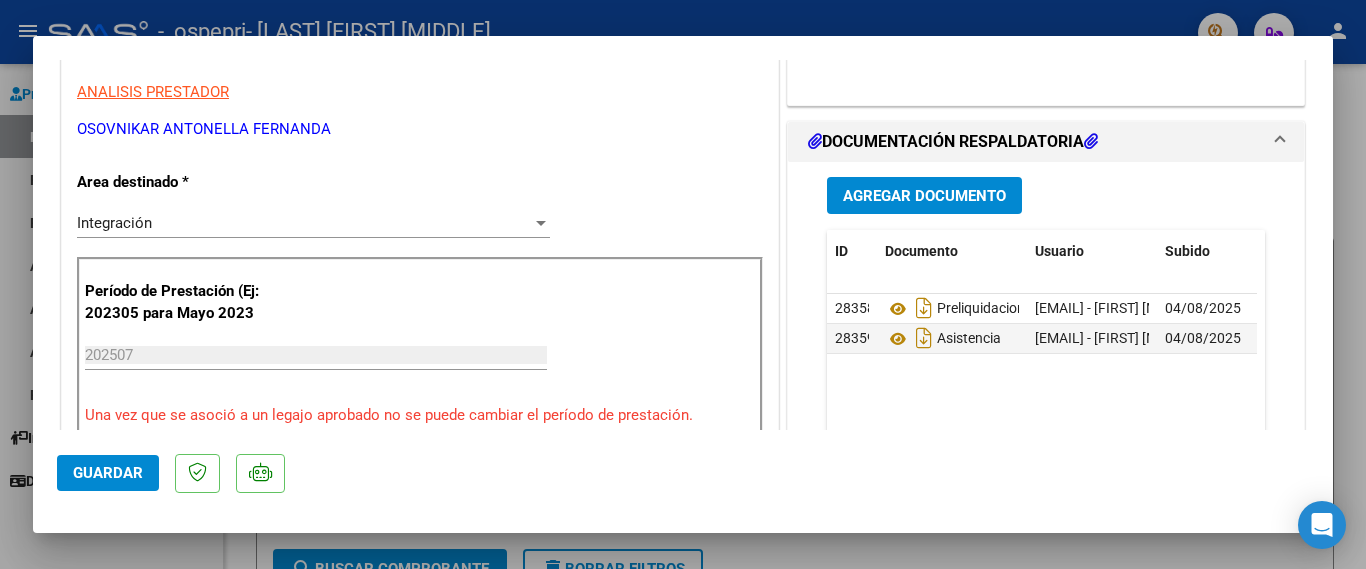 scroll, scrollTop: 0, scrollLeft: 0, axis: both 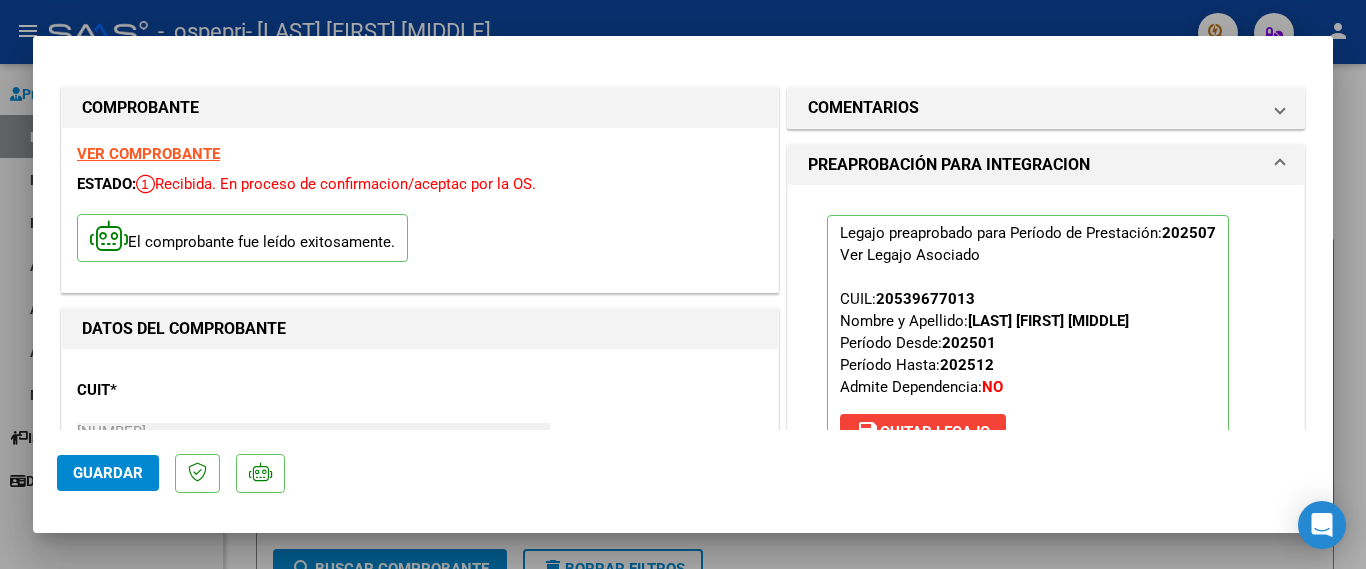 click at bounding box center (683, 284) 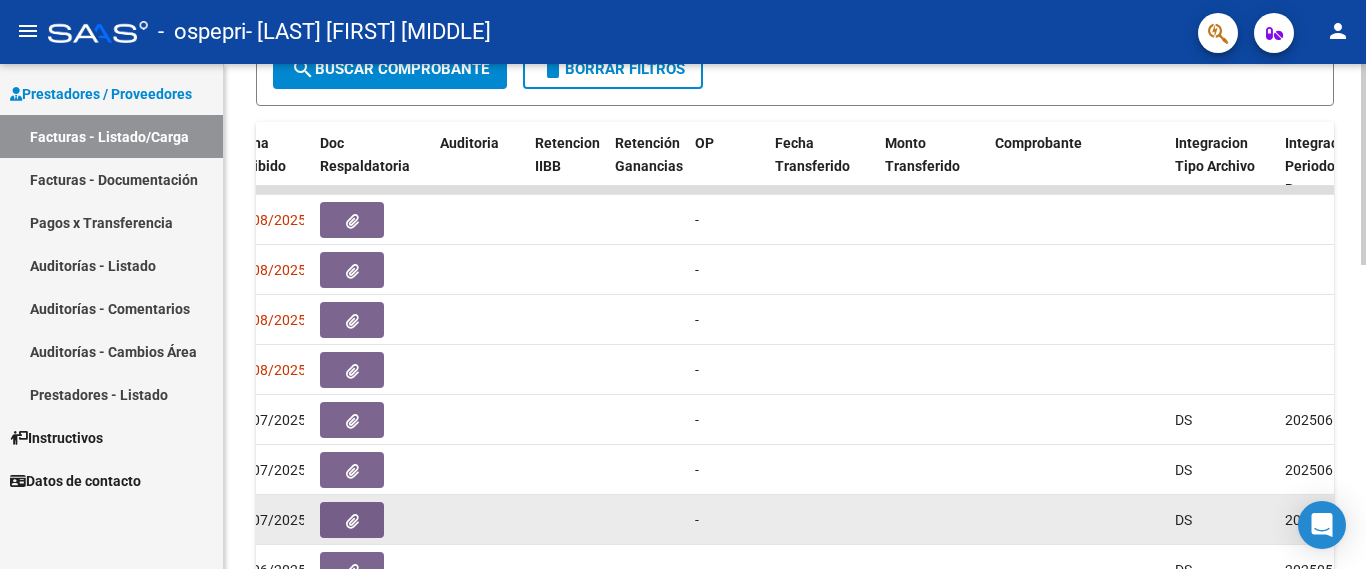 scroll, scrollTop: 765, scrollLeft: 0, axis: vertical 